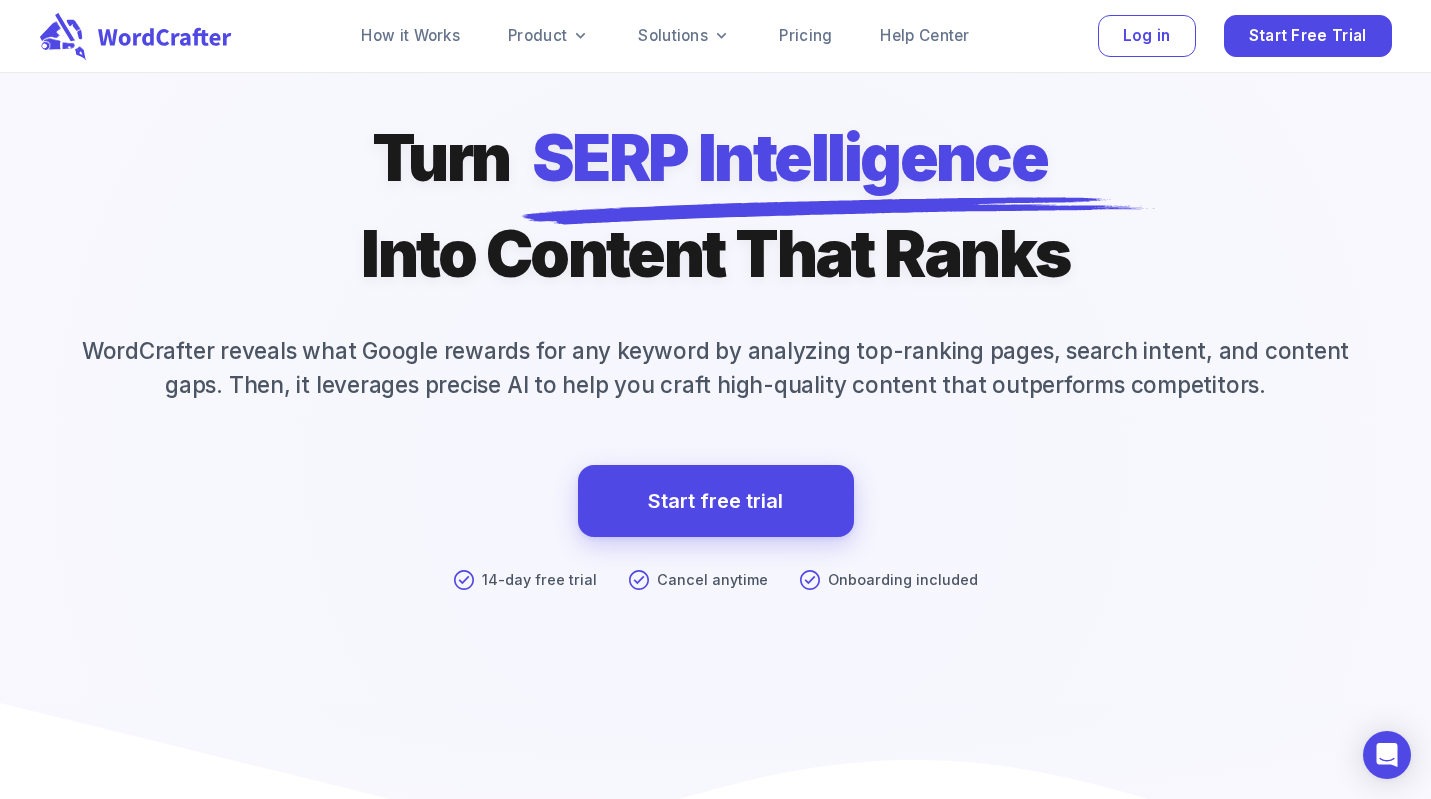 scroll, scrollTop: 0, scrollLeft: 0, axis: both 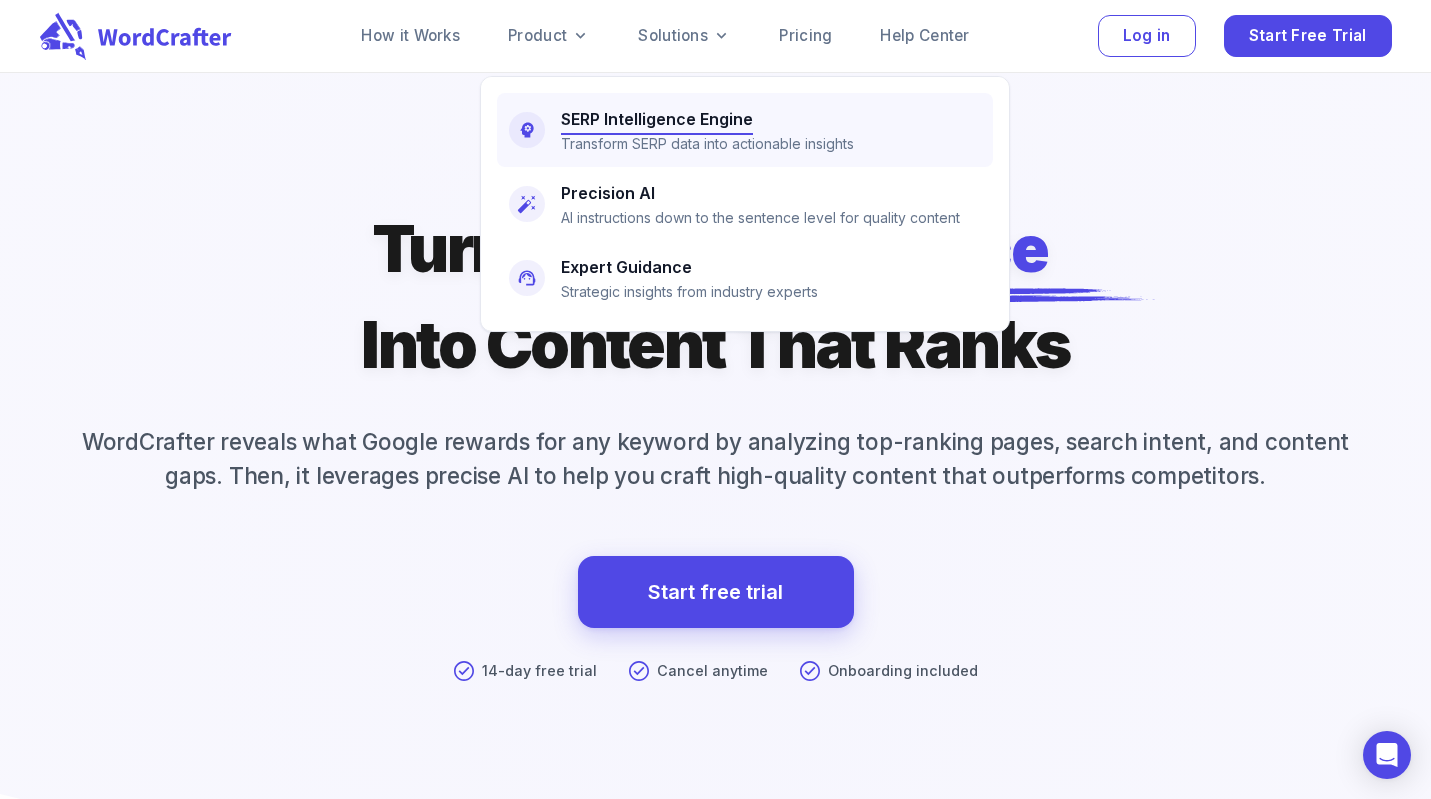 click on "SERP Intelligence Engine" at bounding box center [657, 119] 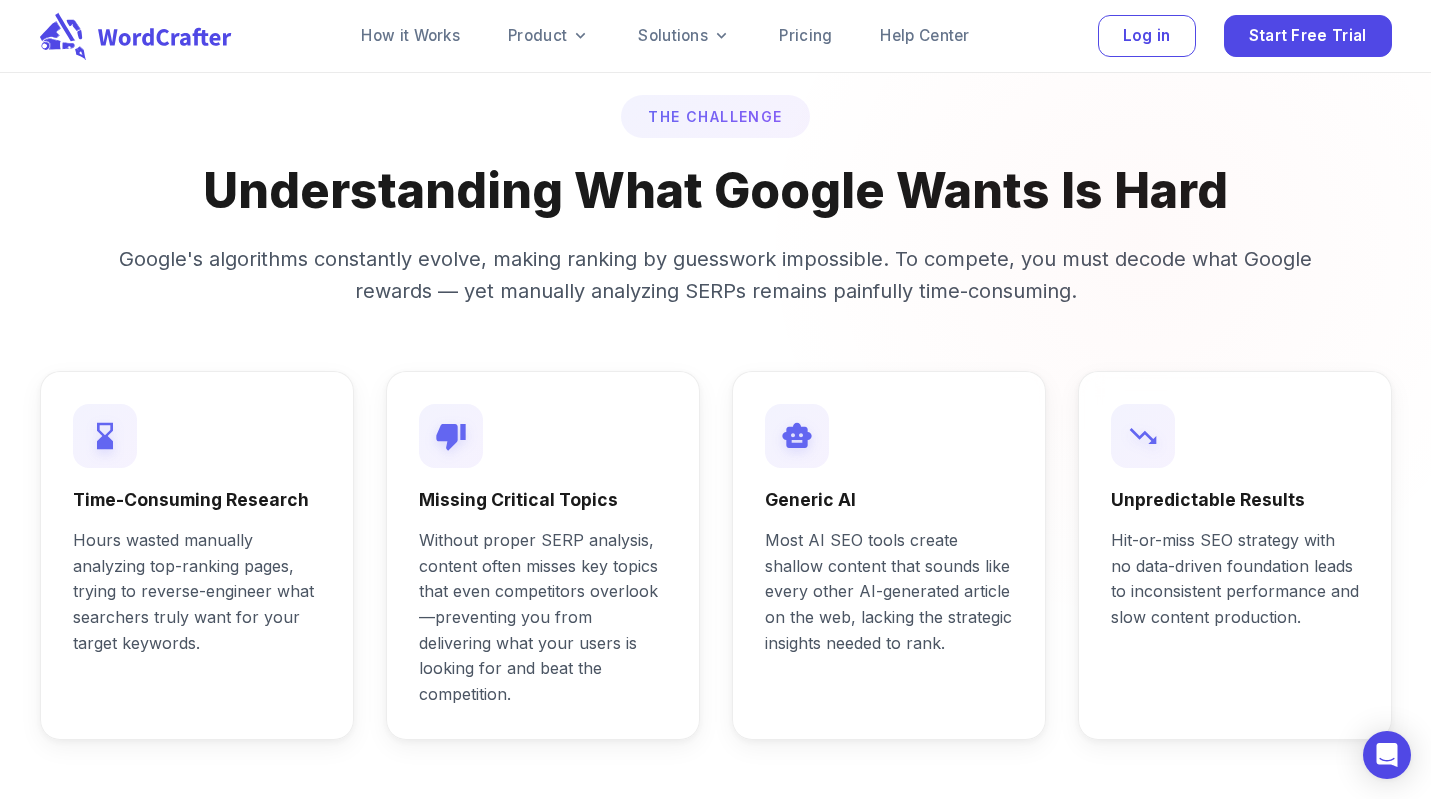 scroll, scrollTop: 0, scrollLeft: 0, axis: both 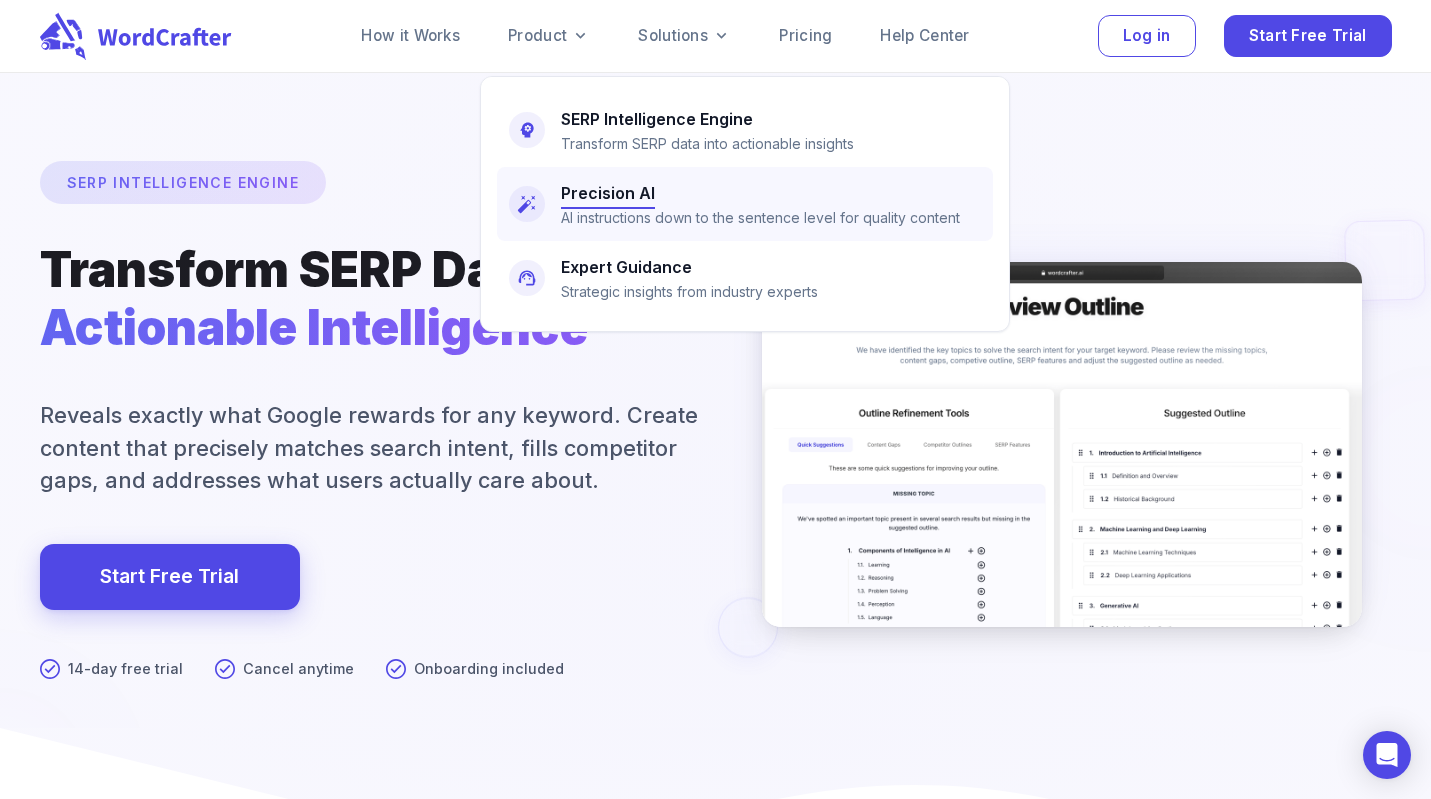 click on "Precision AI" at bounding box center [608, 193] 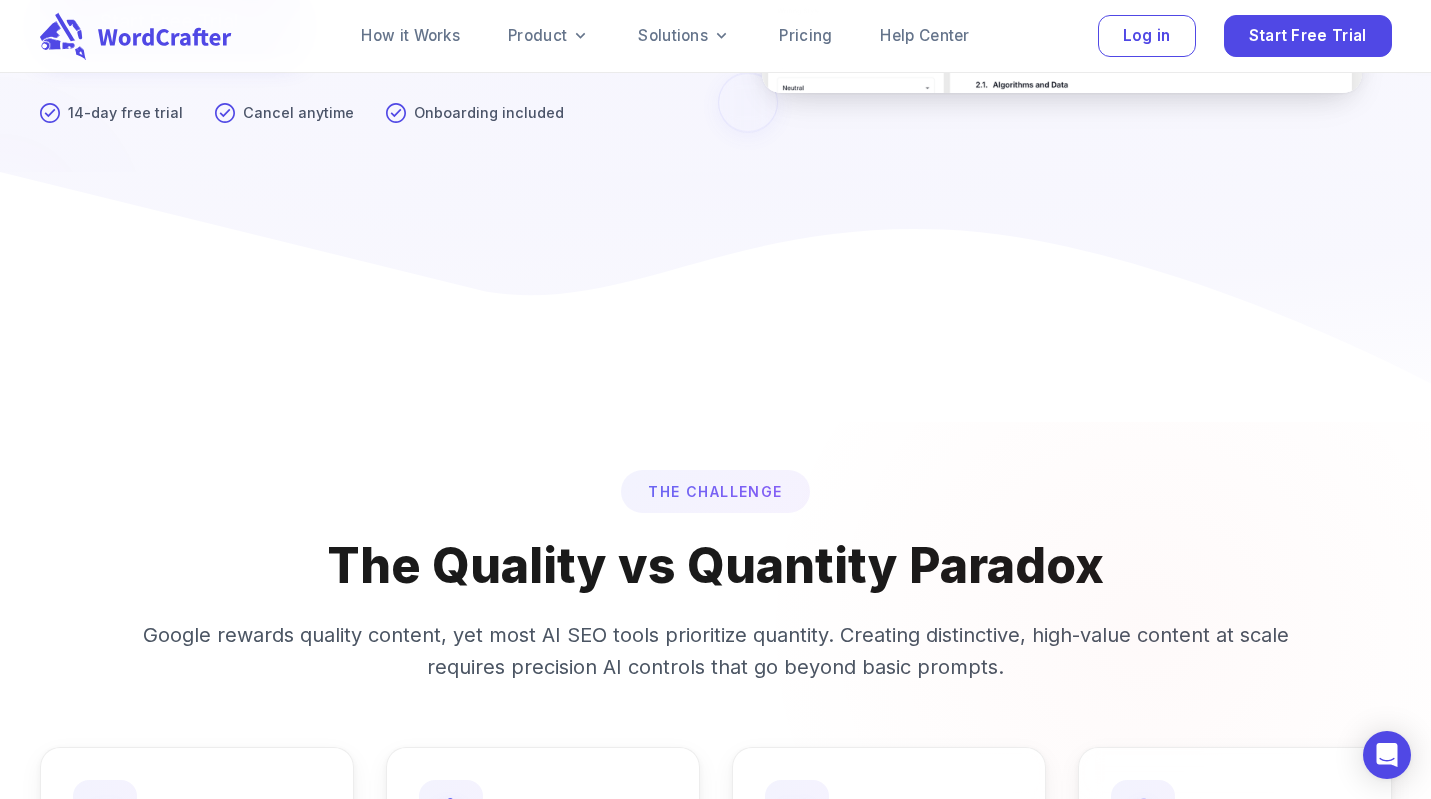 scroll, scrollTop: 0, scrollLeft: 0, axis: both 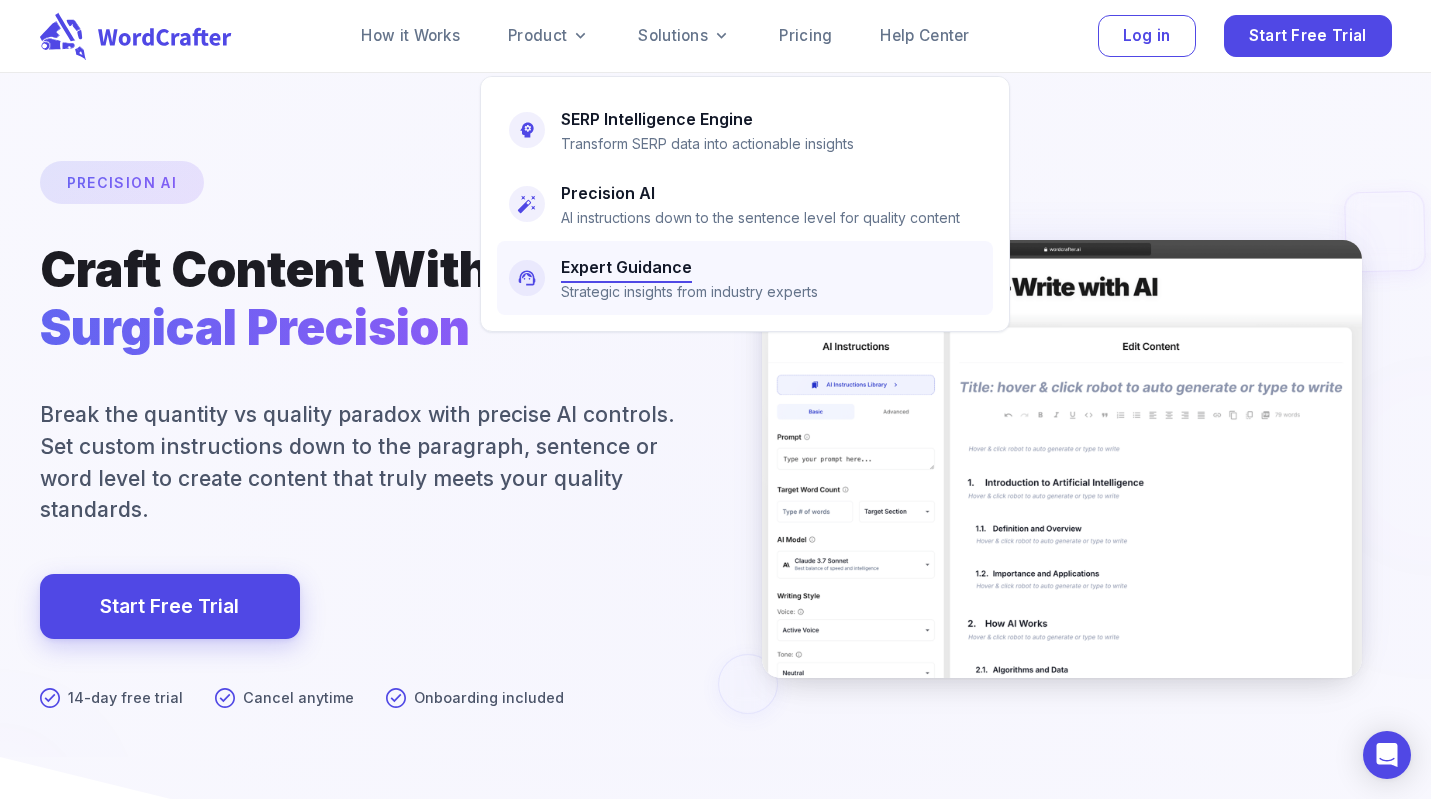 click on "Expert Guidance" at bounding box center [626, 267] 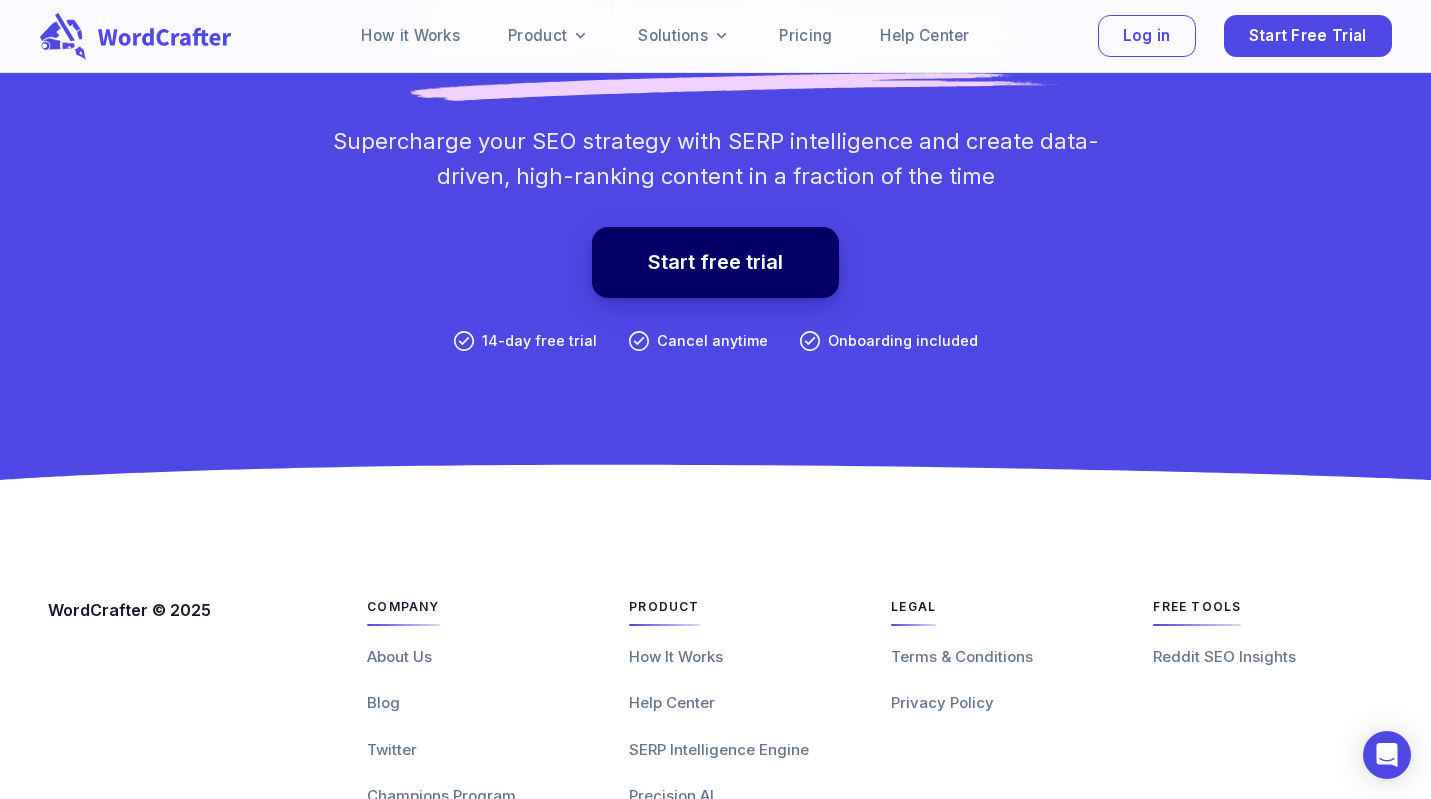 scroll, scrollTop: 5941, scrollLeft: 0, axis: vertical 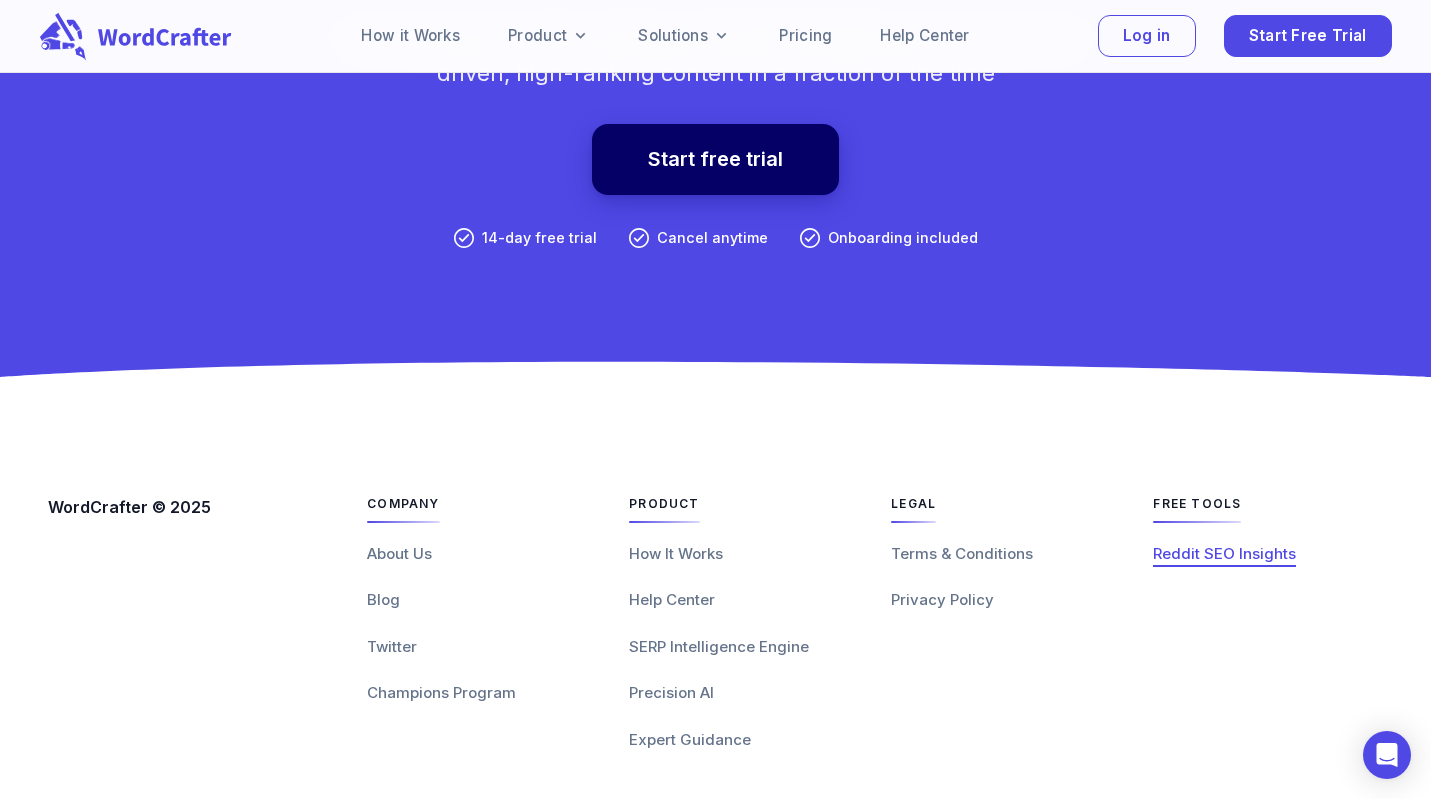click on "Reddit SEO Insights" at bounding box center (1224, 553) 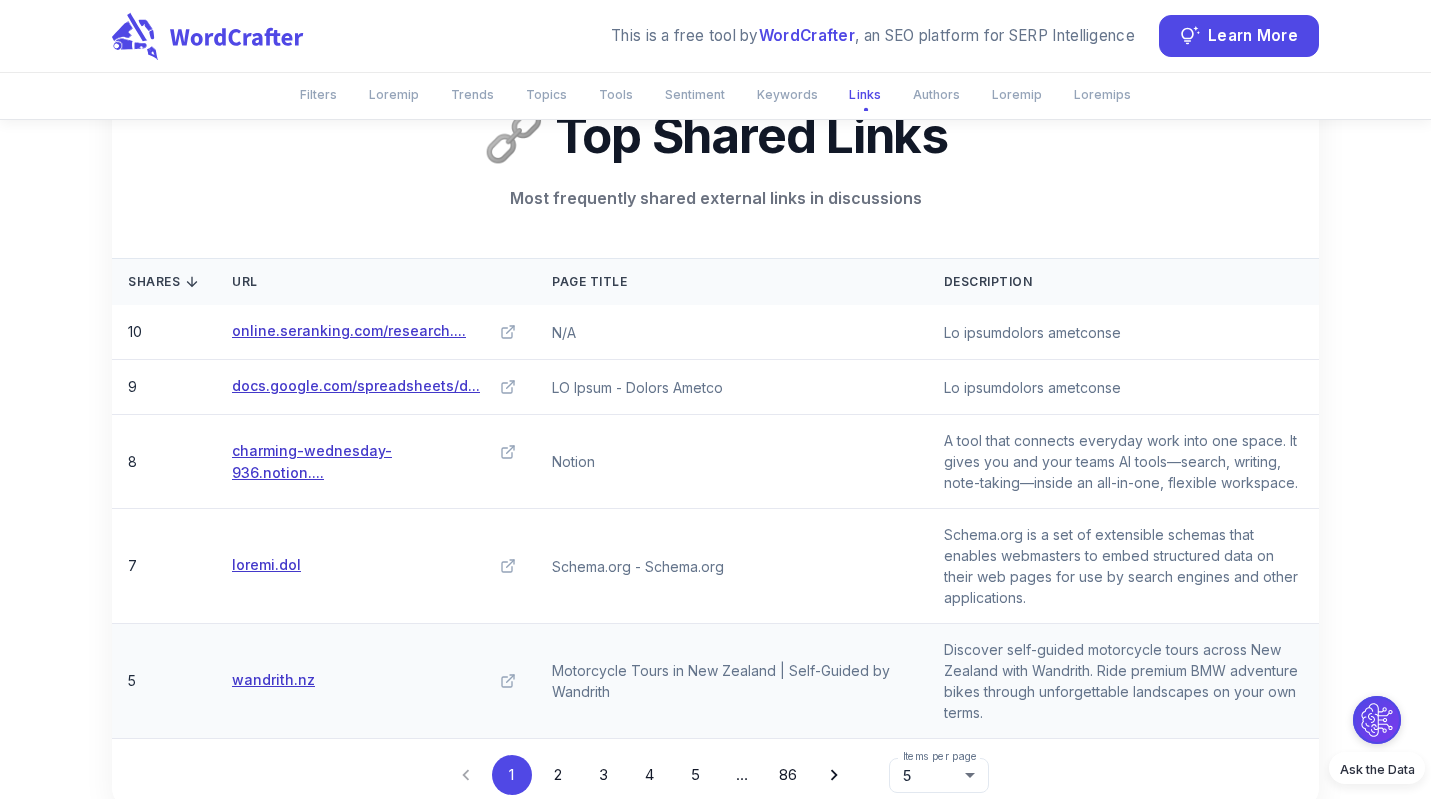 scroll, scrollTop: 6474, scrollLeft: 0, axis: vertical 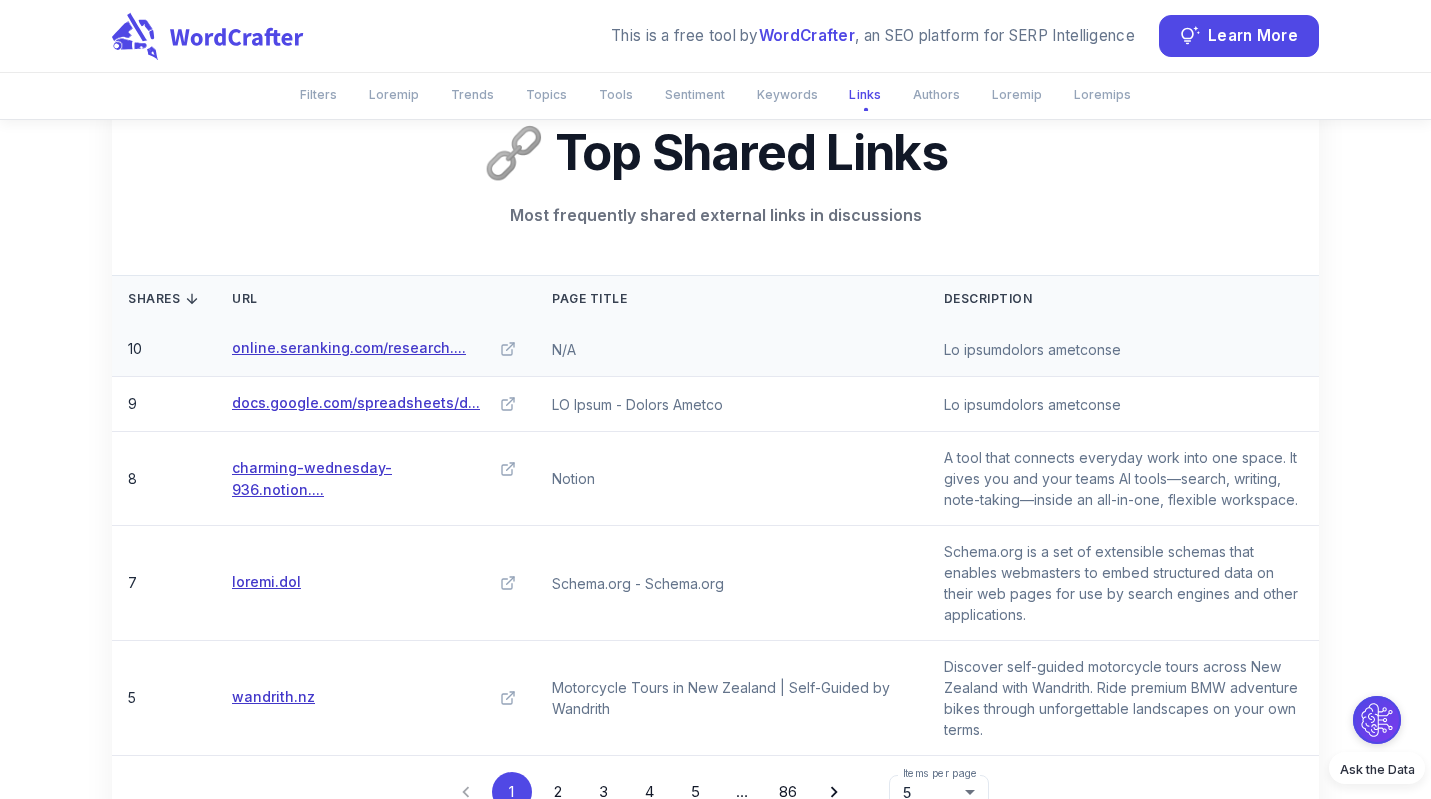 click on "online.seranking.com/research...." at bounding box center (349, 348) 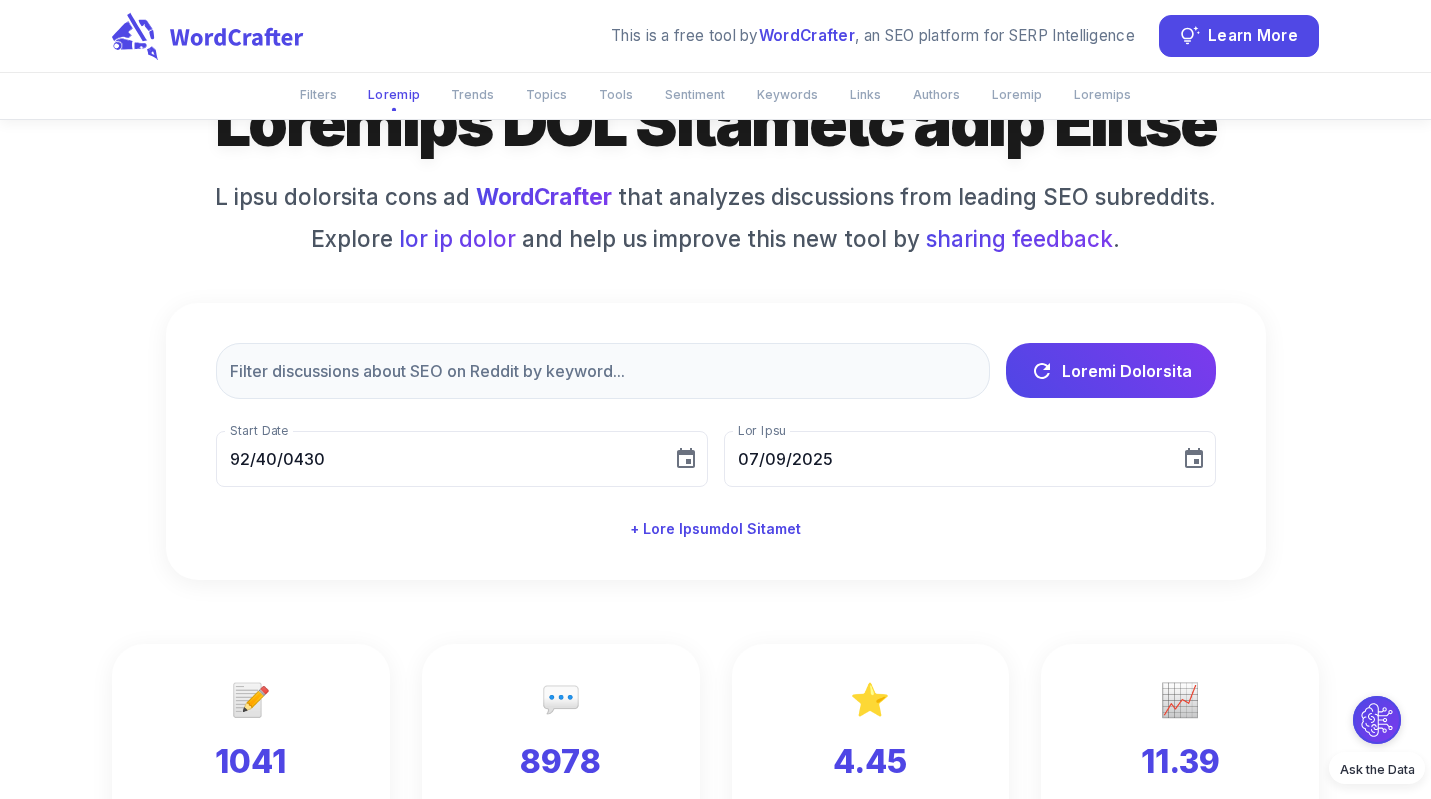 scroll, scrollTop: 0, scrollLeft: 0, axis: both 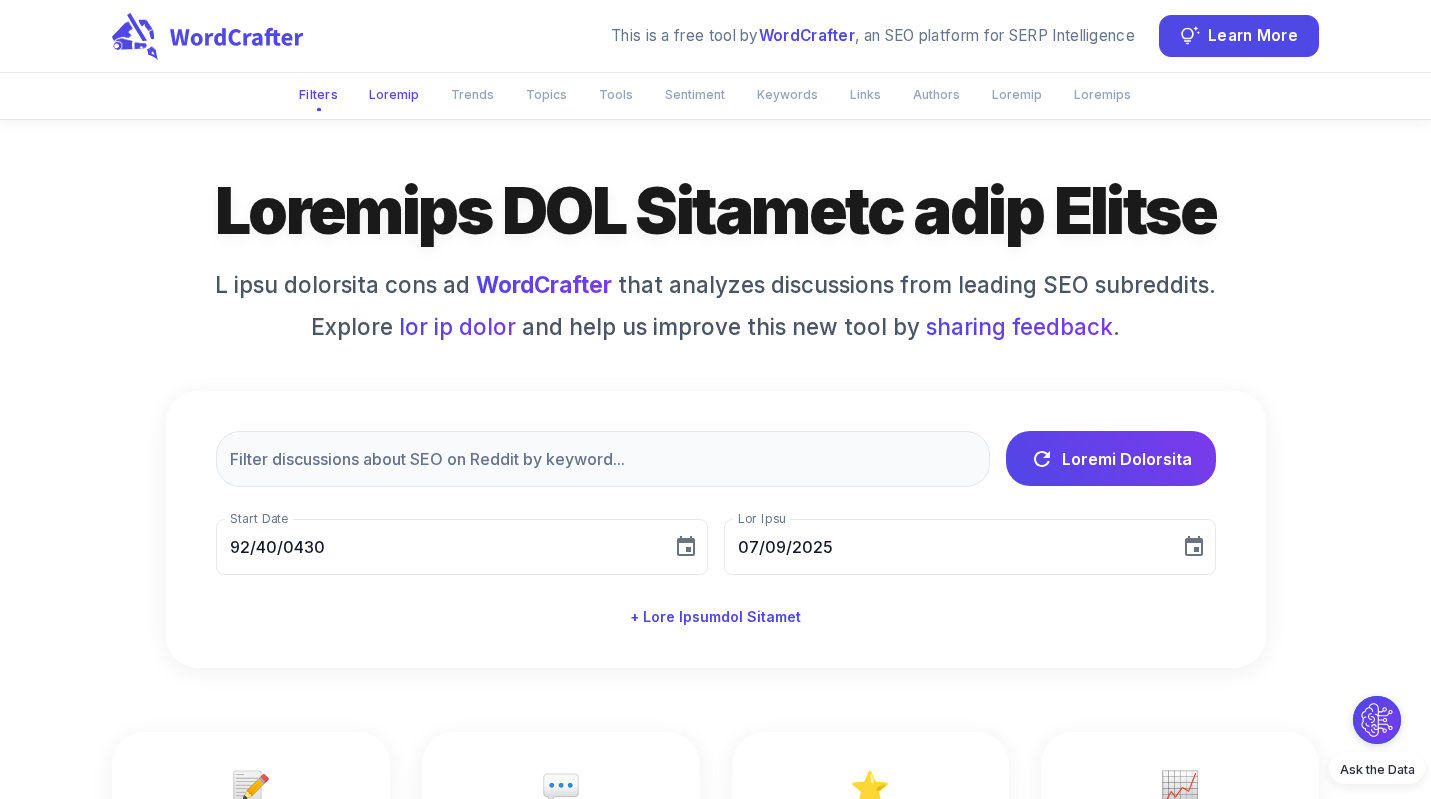 click on "Loremip" at bounding box center (394, 94) 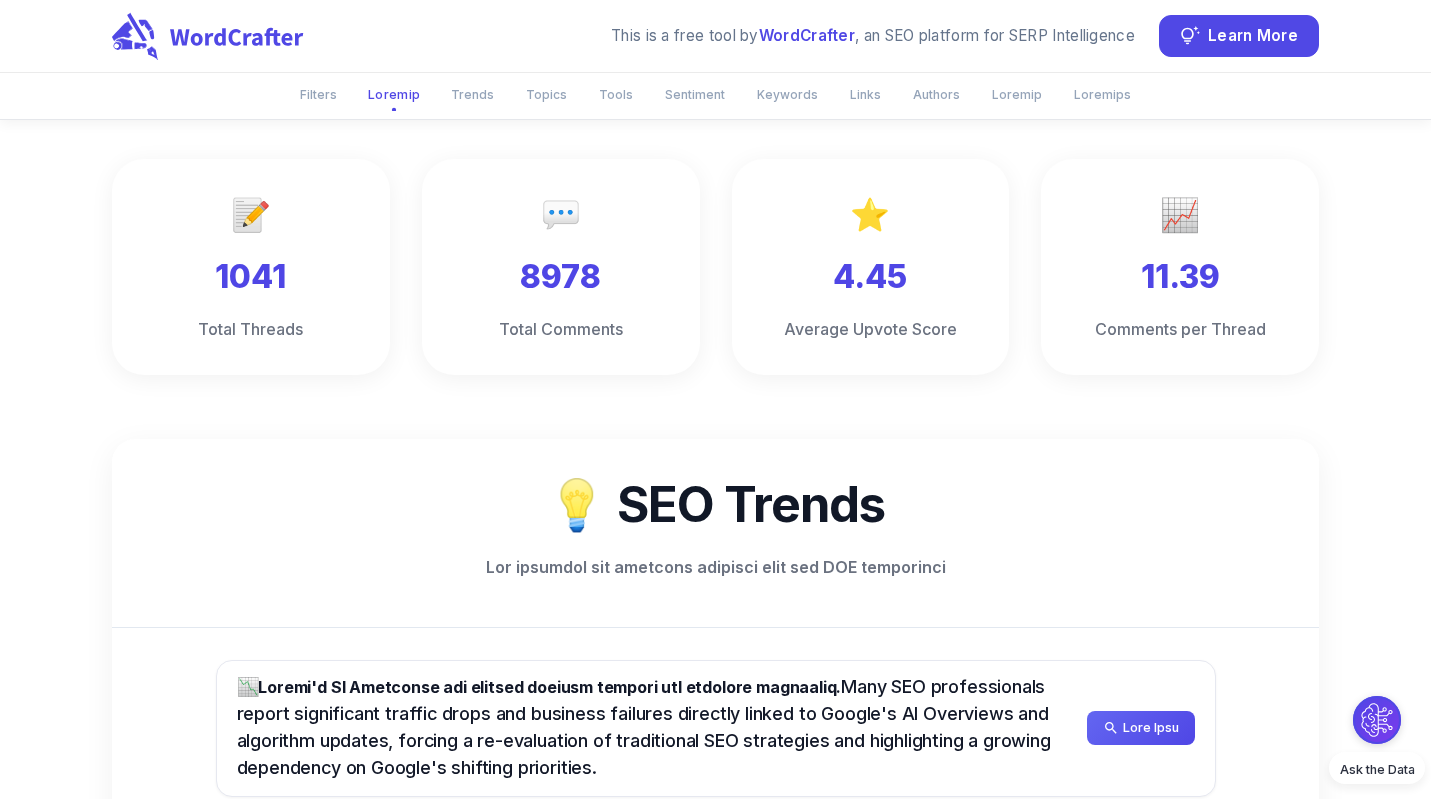scroll, scrollTop: 592, scrollLeft: 0, axis: vertical 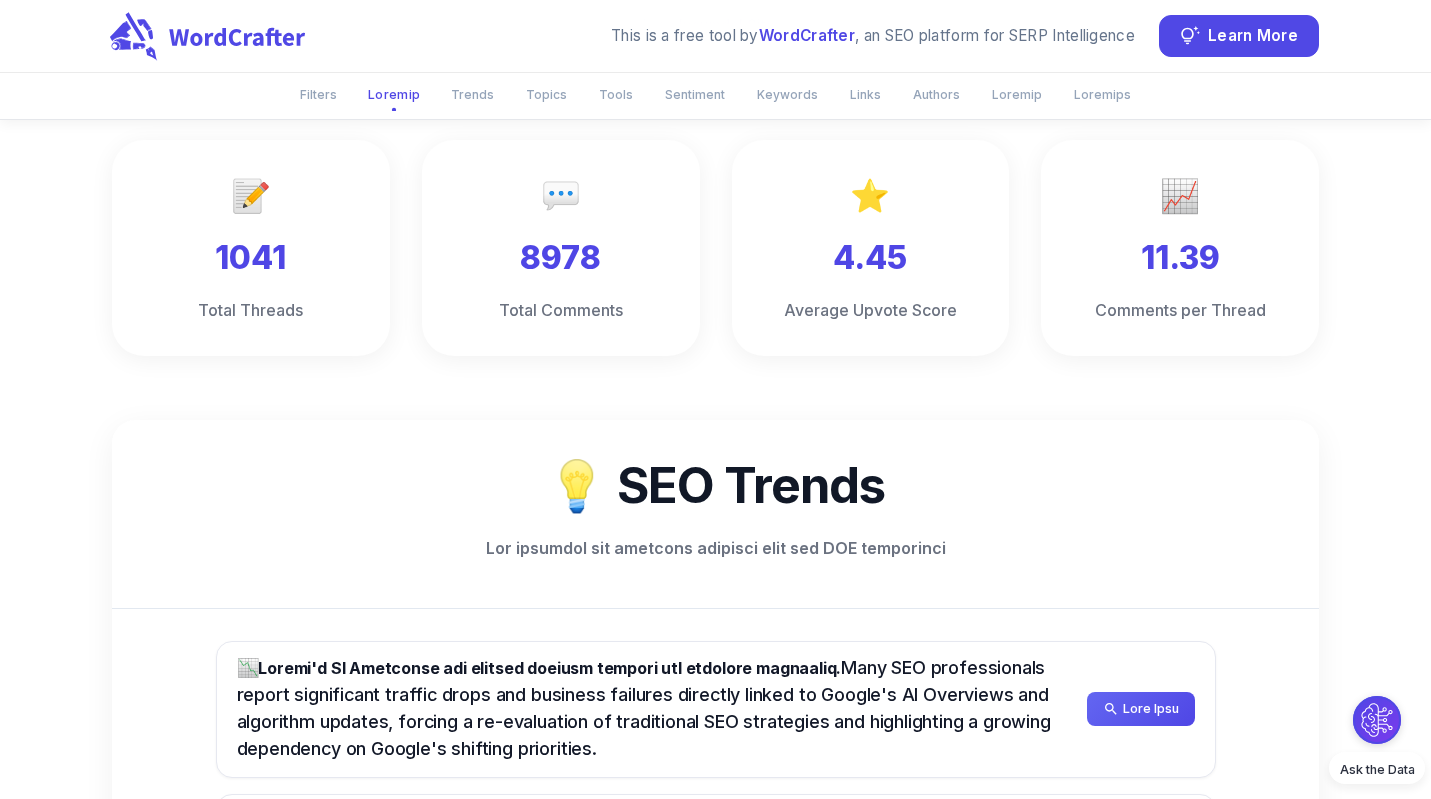 click at bounding box center [237, 37] 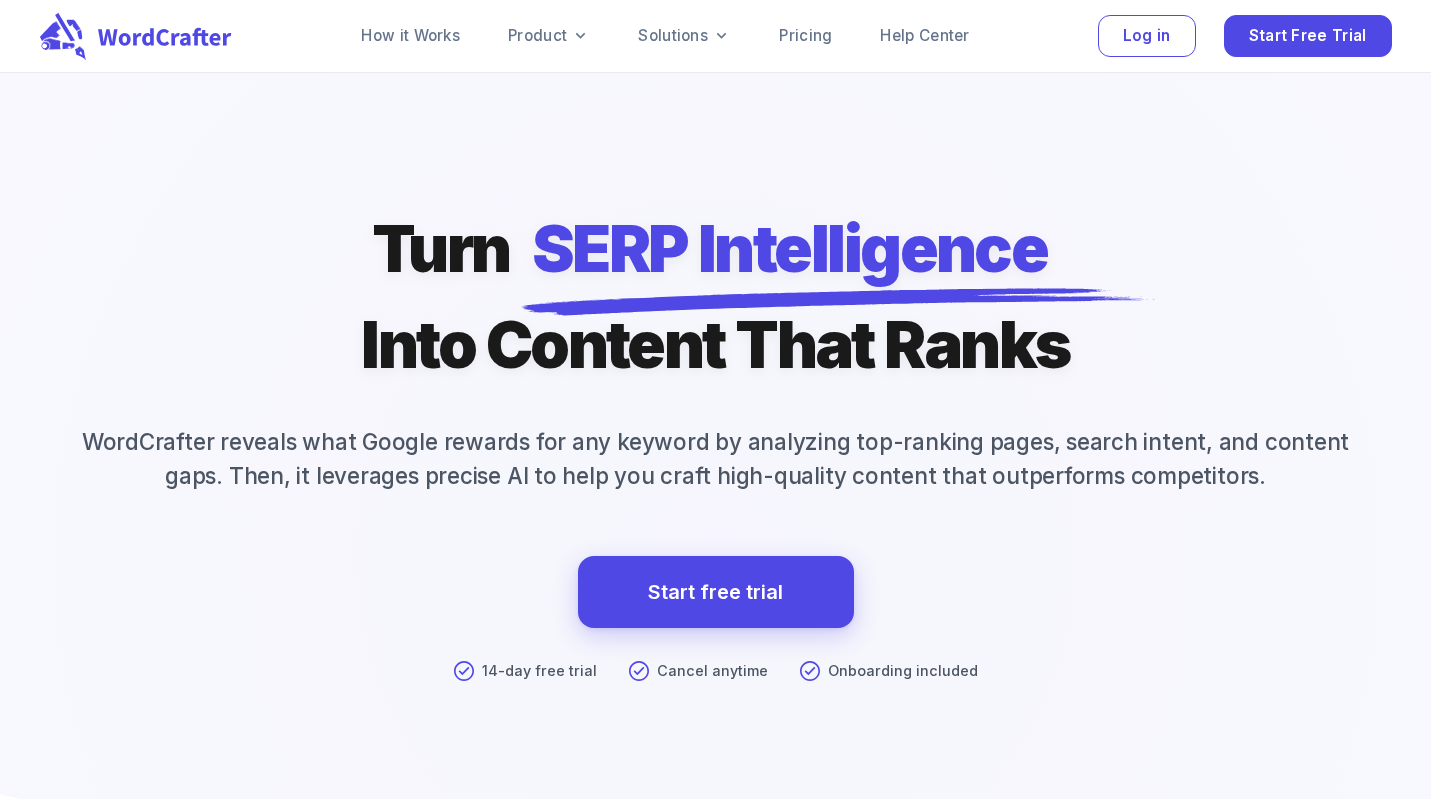 scroll, scrollTop: 0, scrollLeft: 0, axis: both 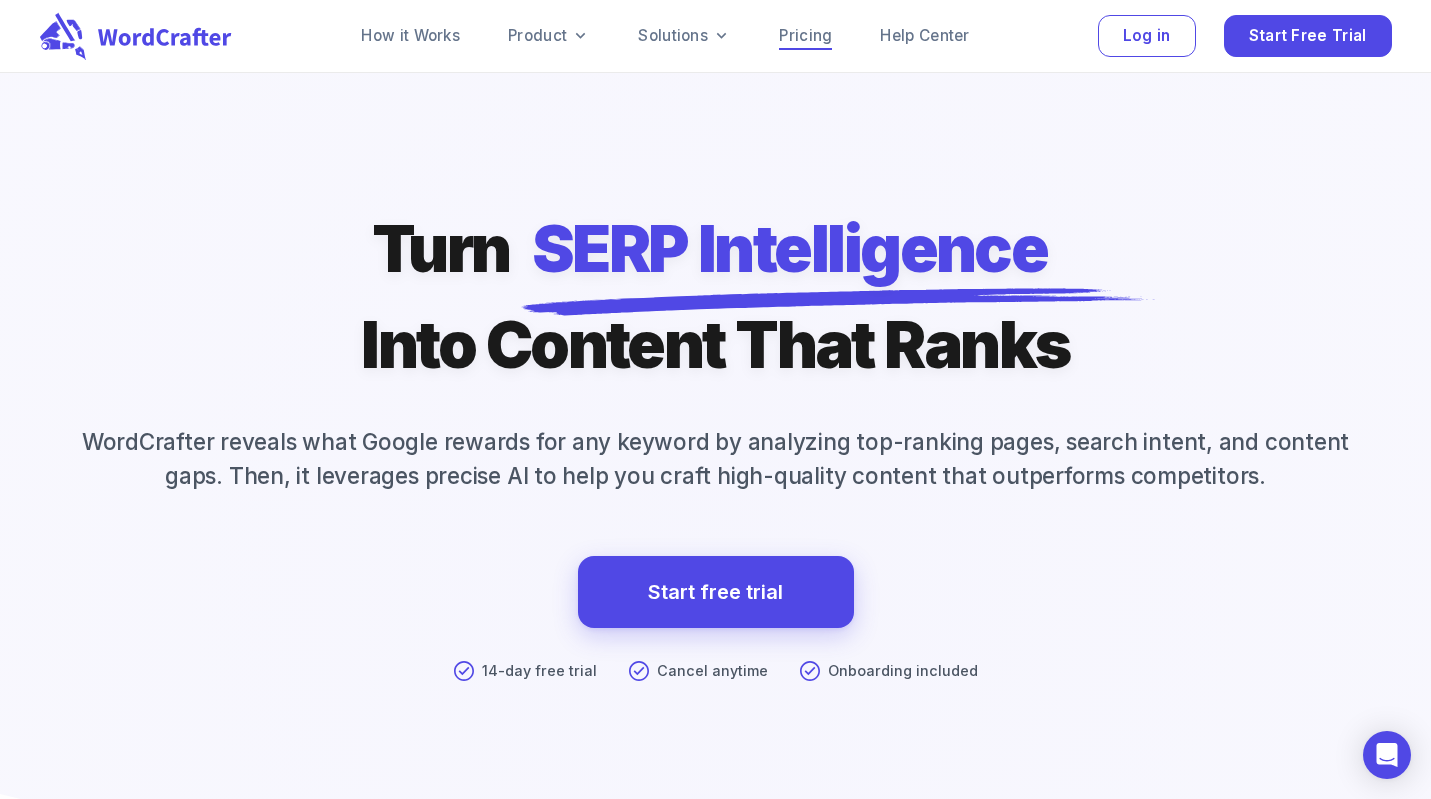 click on "Pricing" at bounding box center [805, 36] 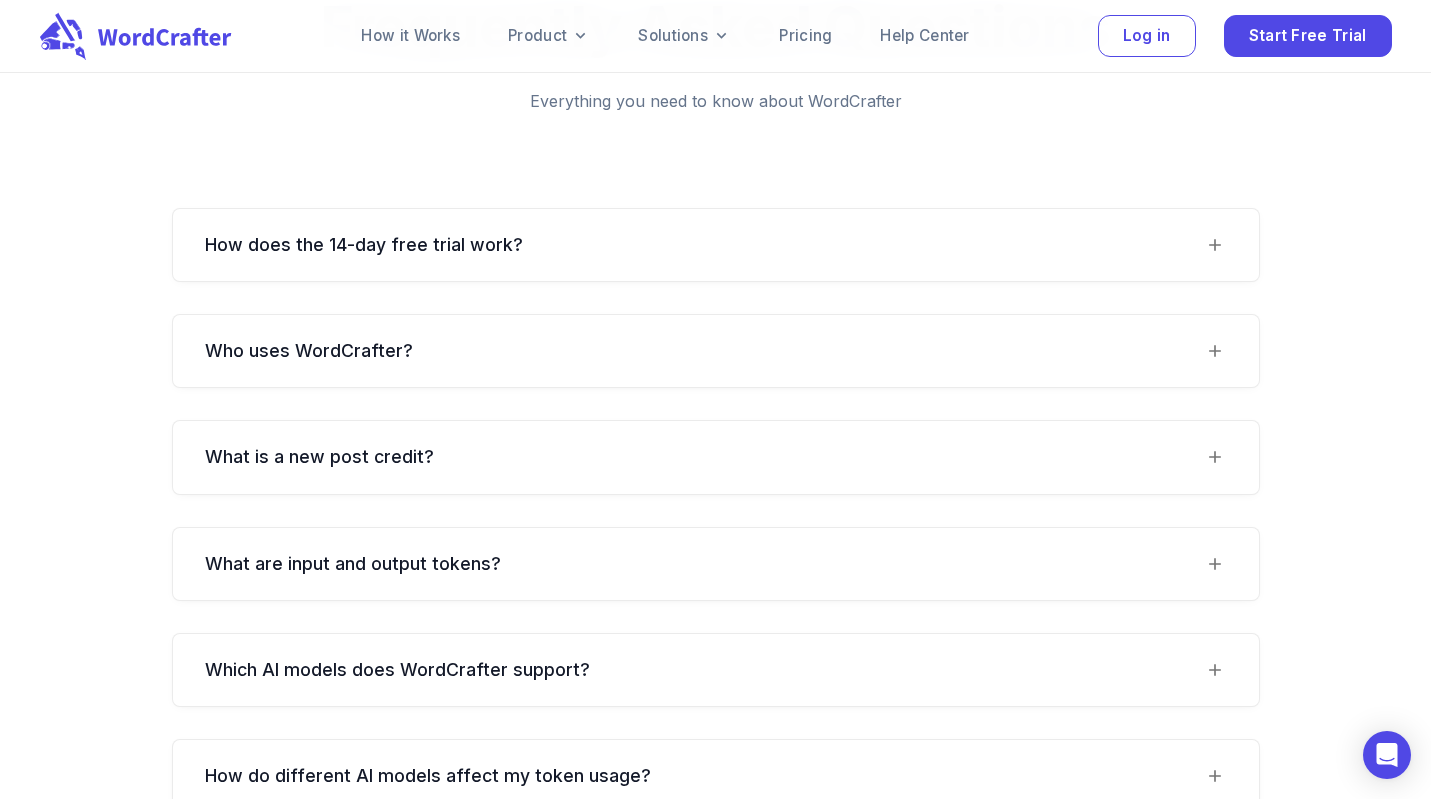 scroll, scrollTop: 1529, scrollLeft: 0, axis: vertical 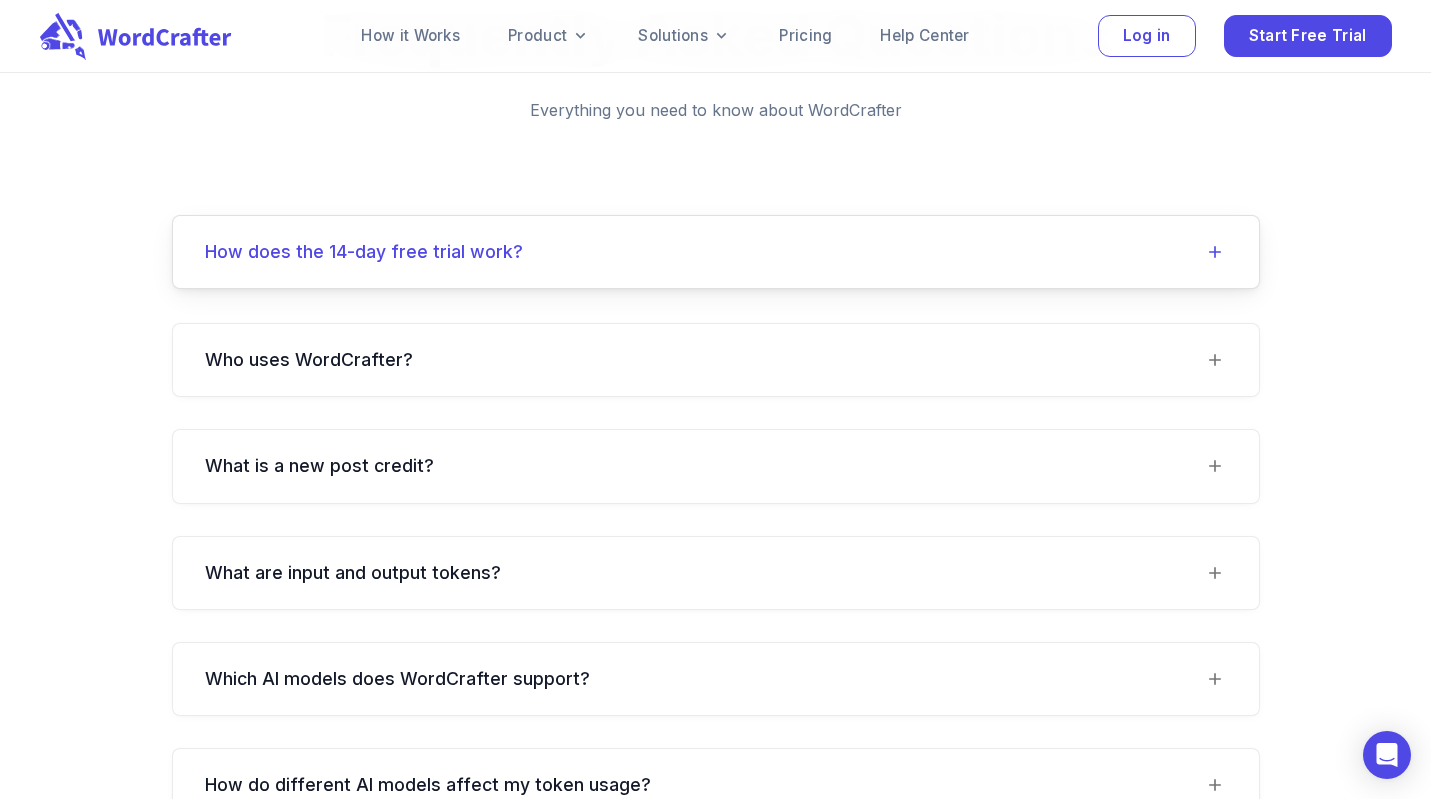click on "How does the 14-day free trial work?" at bounding box center [704, 252] 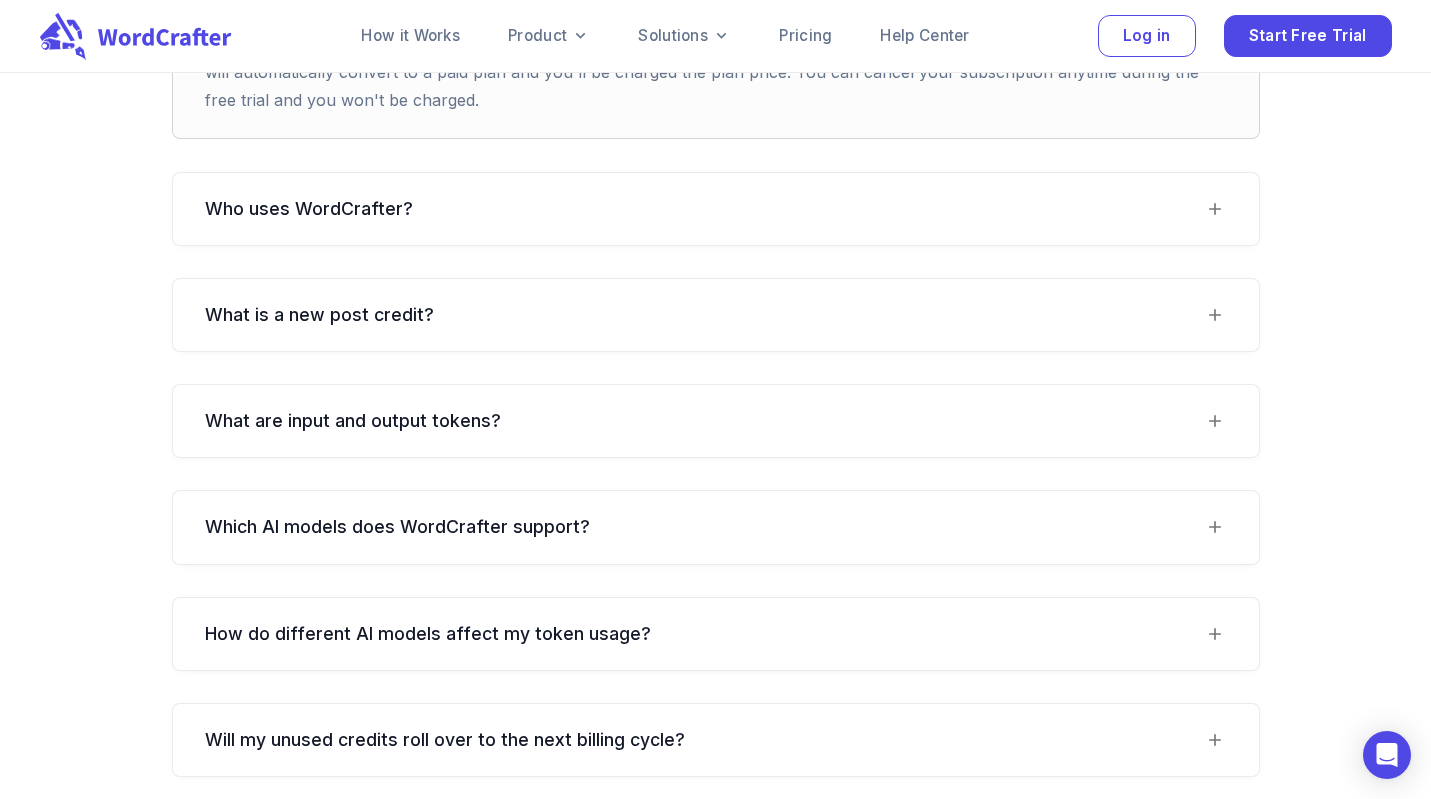 scroll, scrollTop: 1804, scrollLeft: 0, axis: vertical 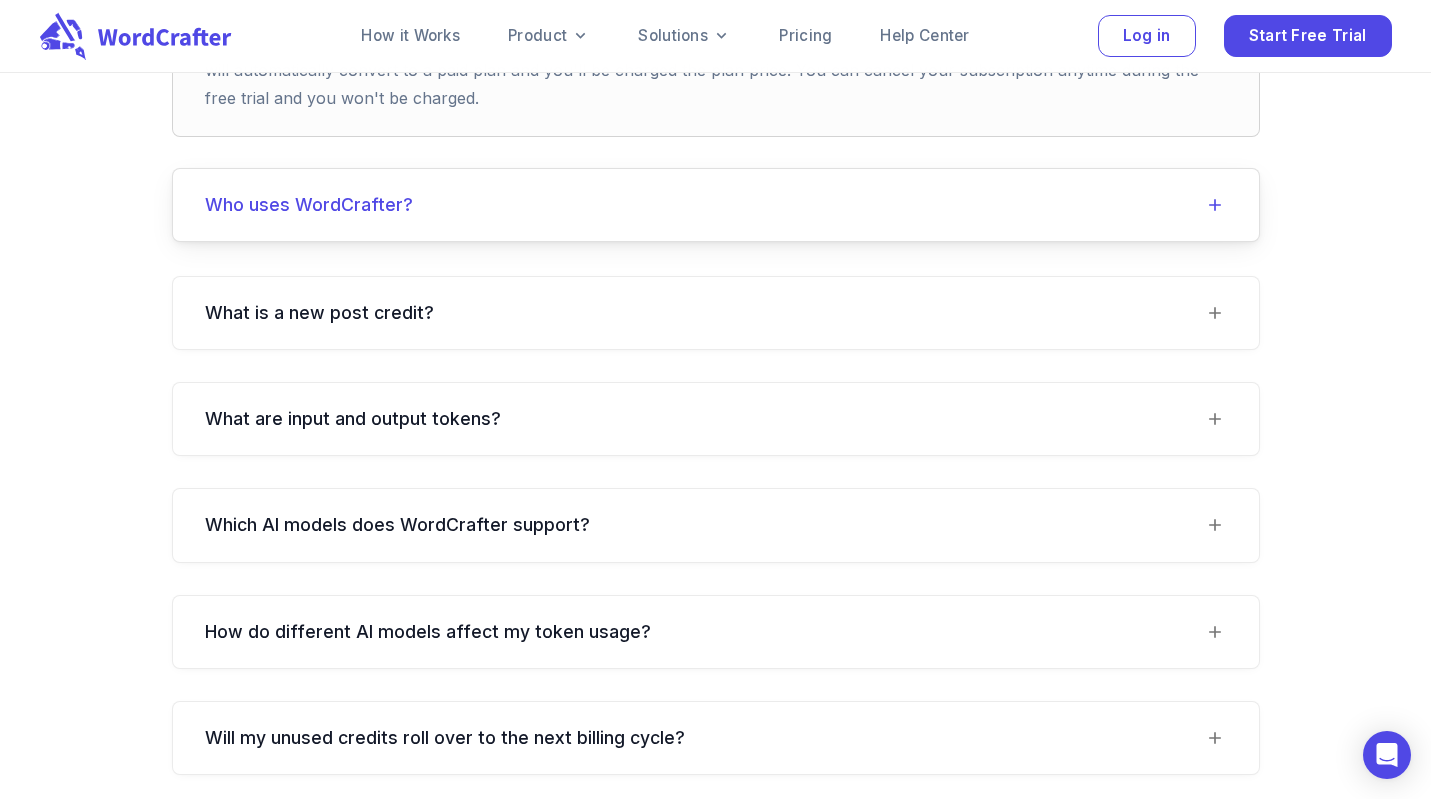 click on "Who uses WordCrafter?" at bounding box center (704, 205) 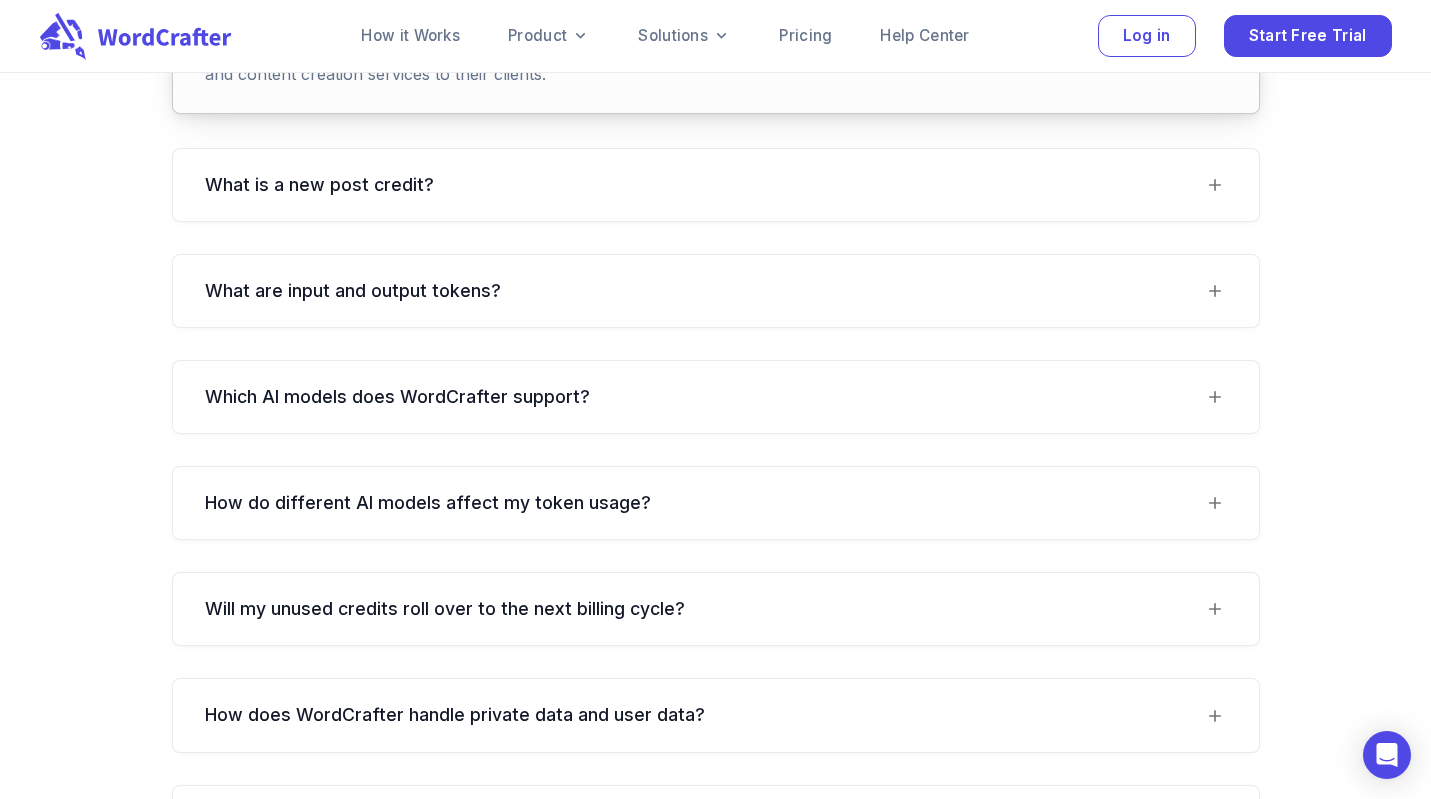 scroll, scrollTop: 2061, scrollLeft: 0, axis: vertical 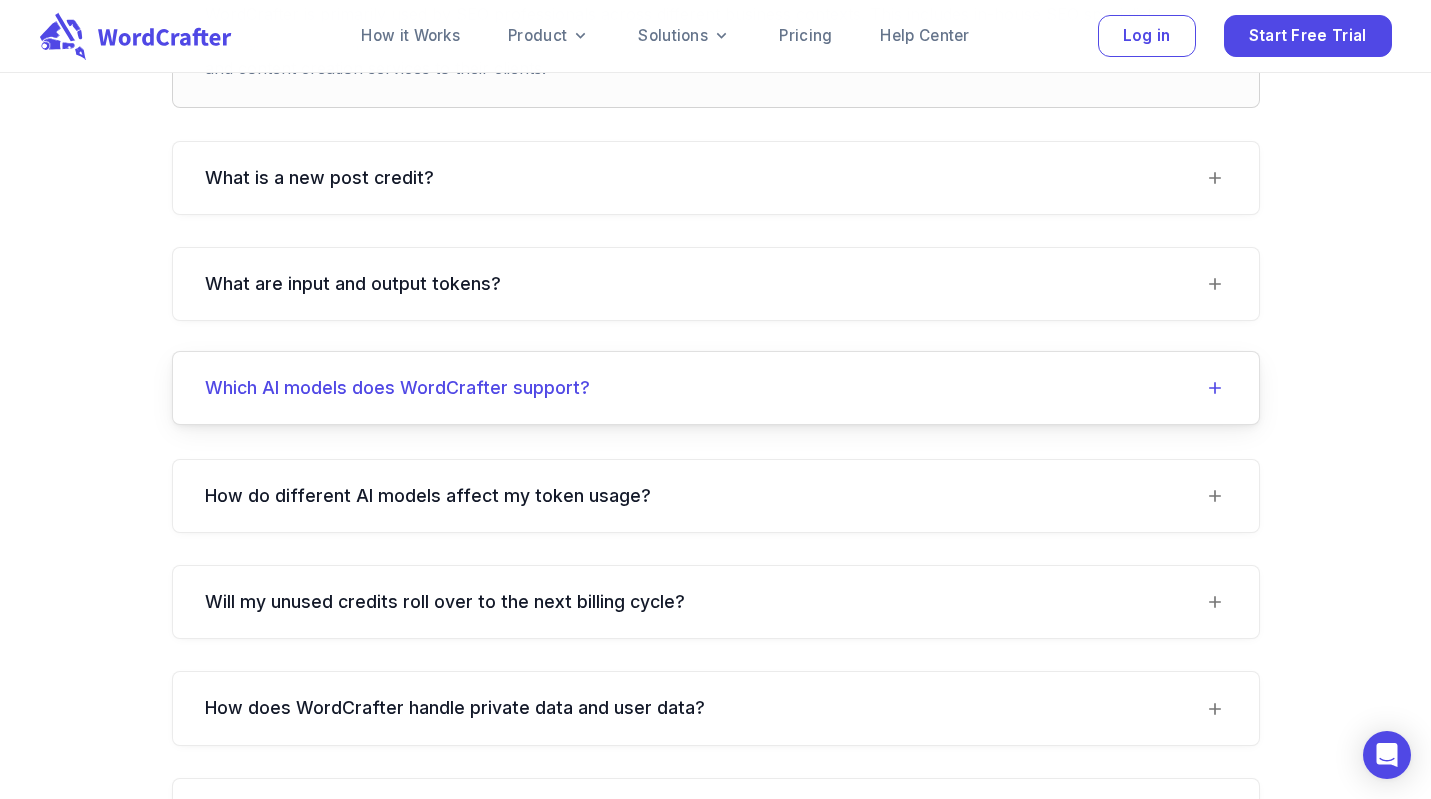 click on "Which AI models does WordCrafter support?" at bounding box center [704, 388] 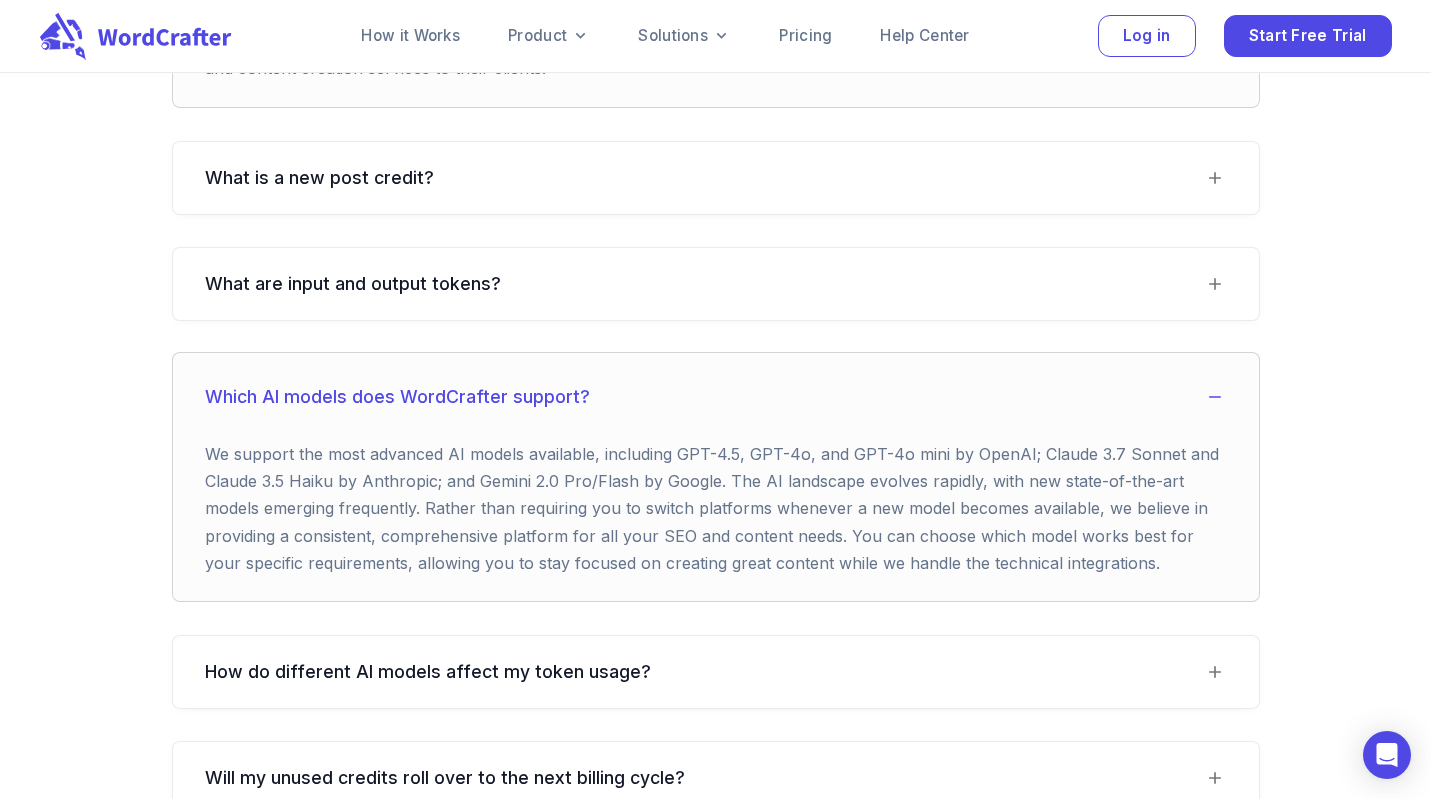 click on "FAQs Frequently Asked Questions Everything you need to know about WordCrafter How does the 14-day free trial work? Once you've started your free trial, you'll have access to all of our features for 14 days. At the end of your free trial, the subscription will automatically convert to a paid plan and you'll be charged the plan price. You can cancel your subscription anytime during the free trial and you won't be charged. Who uses WordCrafter? WordCrafter is primarily used by SEO professionals across different business contexts. This includes in-house SEO specialists managing their company's content strategy, agency professionals handling multiple client accounts, and freelancers providing SEO and content creation services to their clients. What is a new post credit? What are input and output tokens? Which AI models does WordCrafter support? How do different AI models affect my token usage? Will my unused credits roll over to the next billing cycle? How does WordCrafter handle private data and user data?" at bounding box center [716, 571] 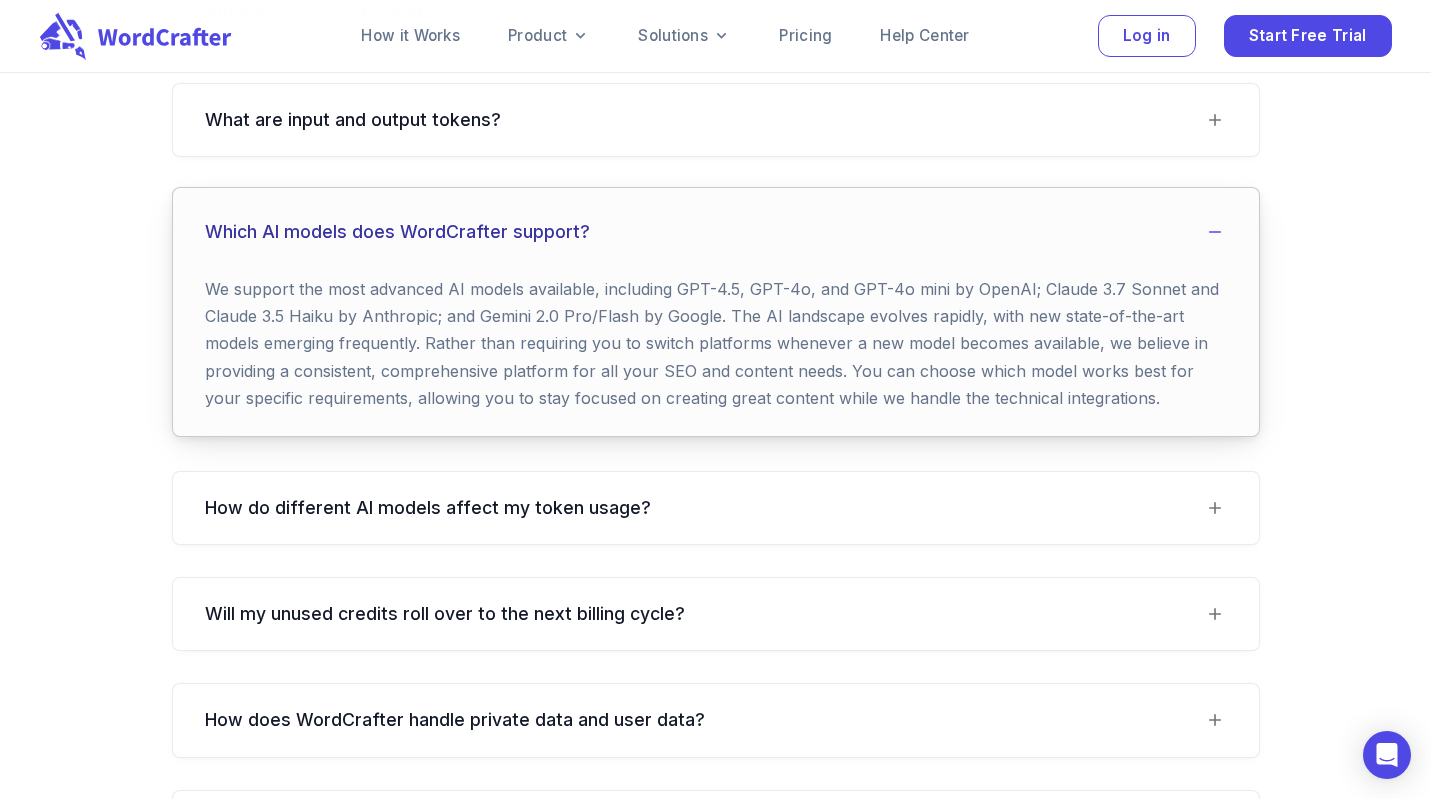 scroll, scrollTop: 2226, scrollLeft: 0, axis: vertical 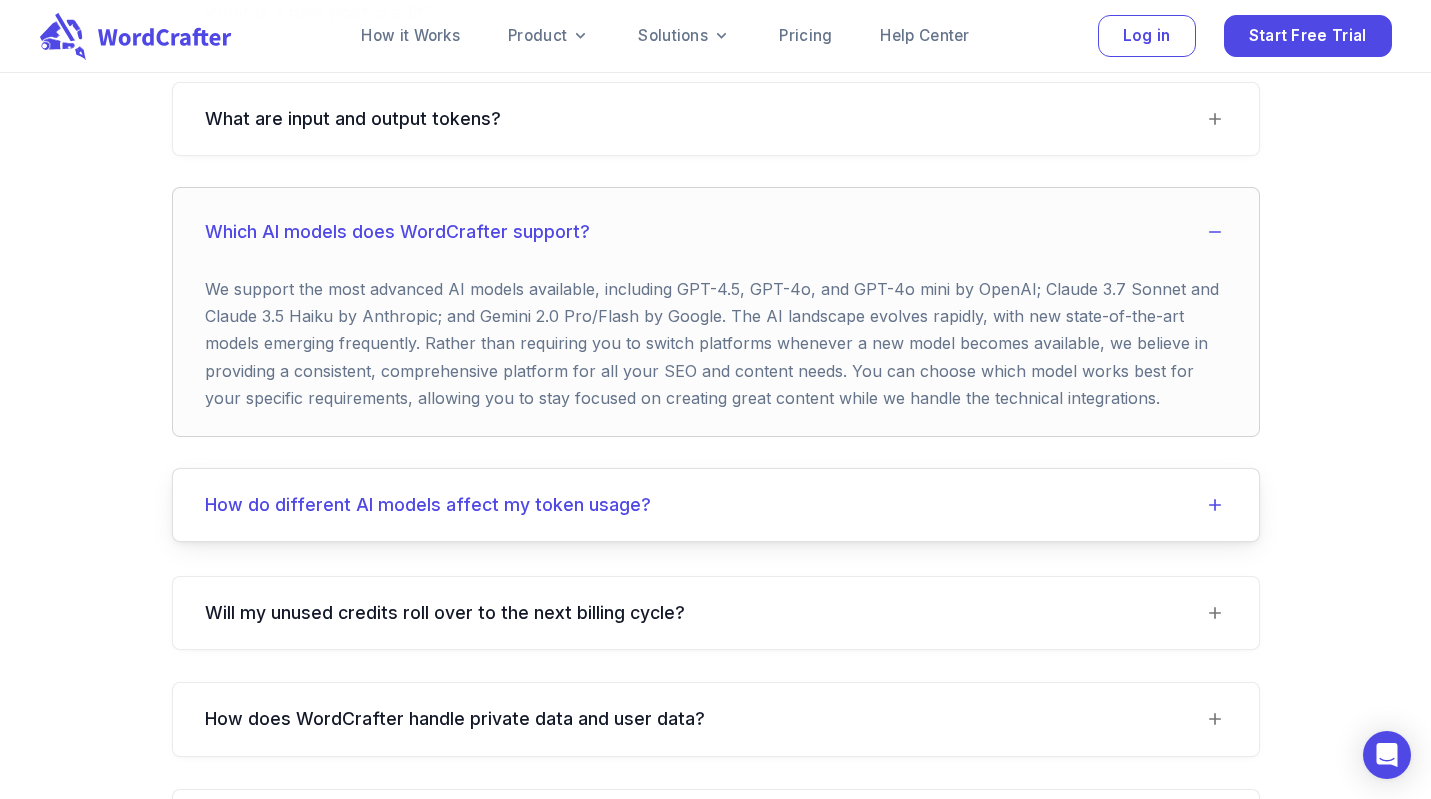click on "How do different AI models affect my token usage?" at bounding box center (704, 505) 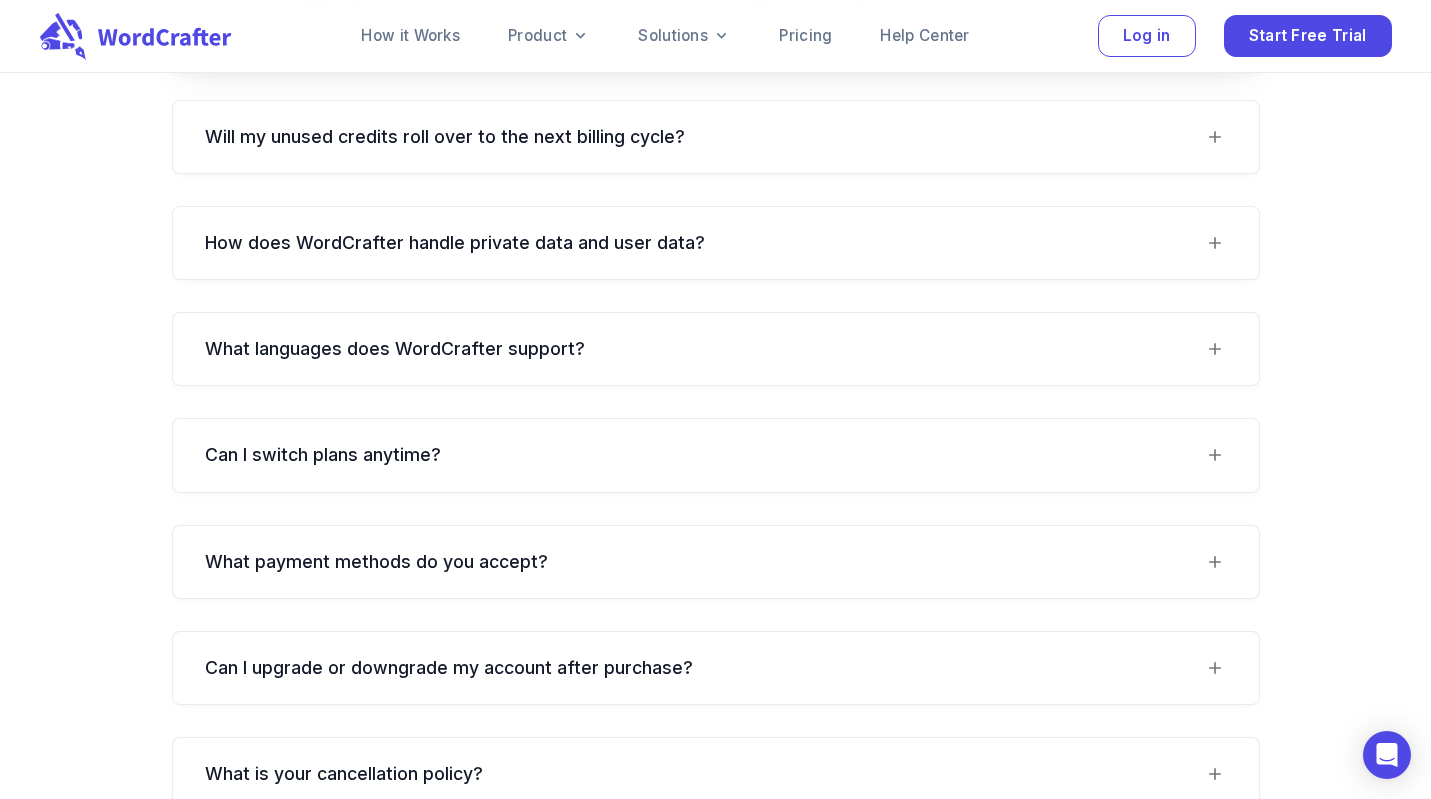 scroll, scrollTop: 3127, scrollLeft: 0, axis: vertical 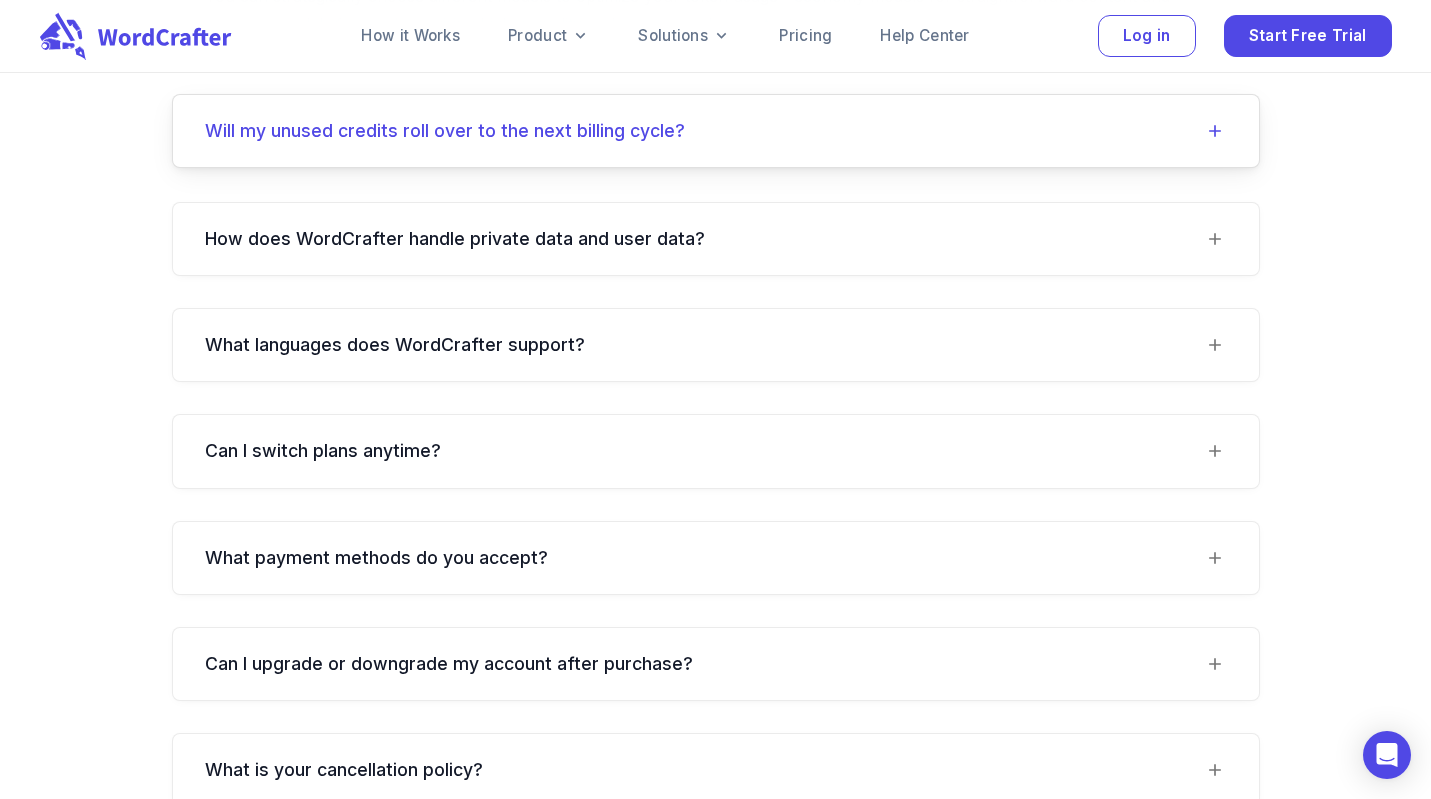 click on "Will my unused credits roll over to the next billing cycle?" at bounding box center (716, 131) 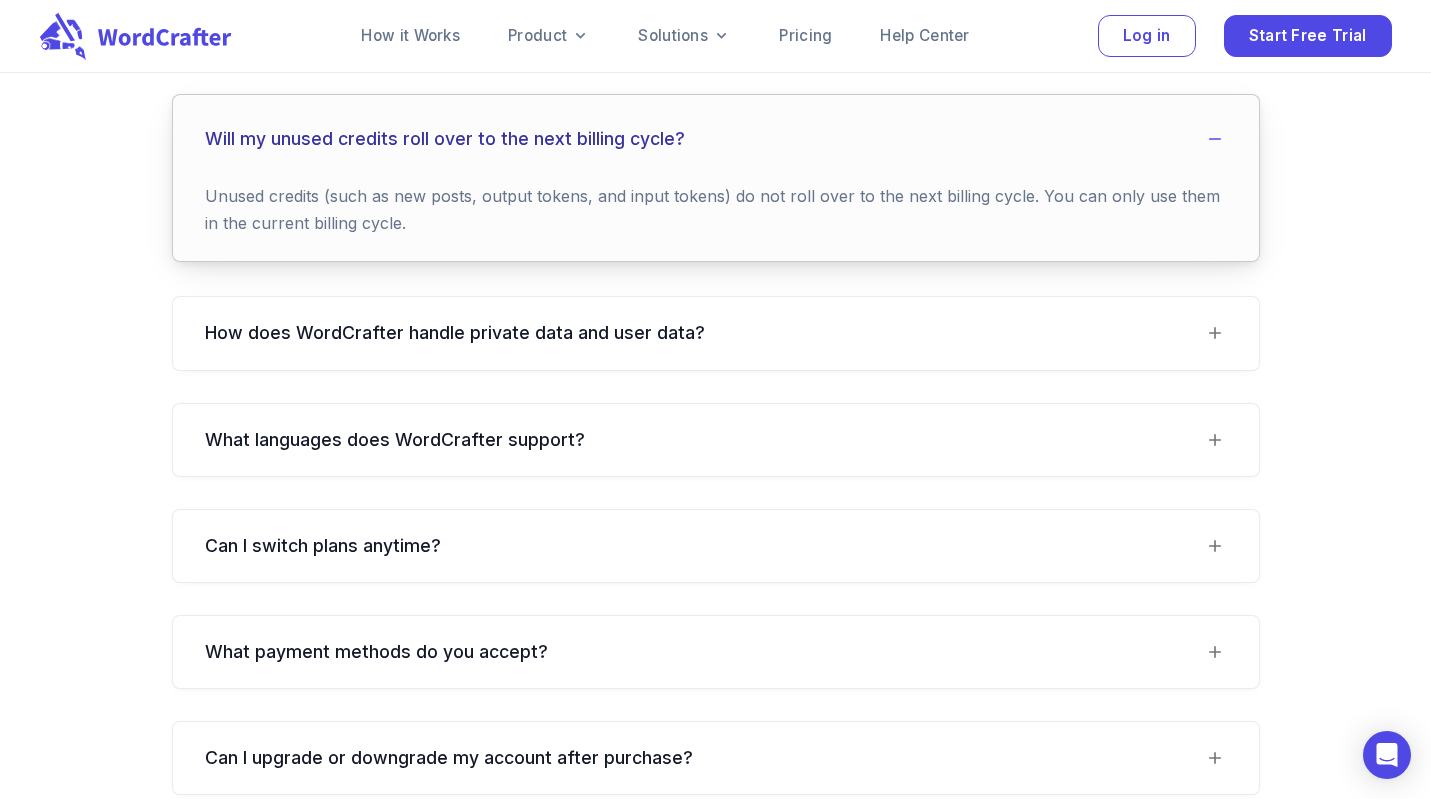 scroll, scrollTop: 3115, scrollLeft: 0, axis: vertical 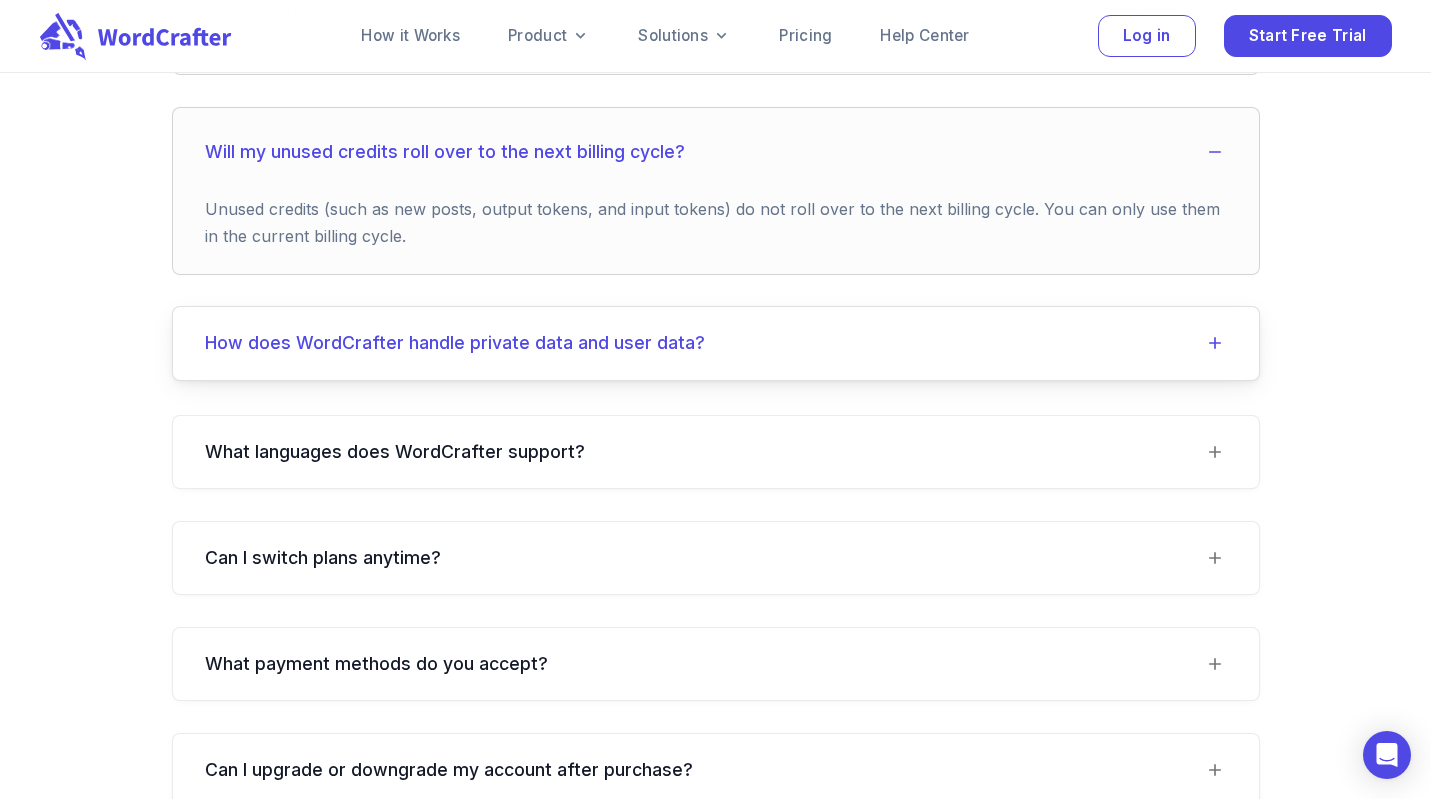 click on "How does WordCrafter handle private data and user data?" at bounding box center [716, 343] 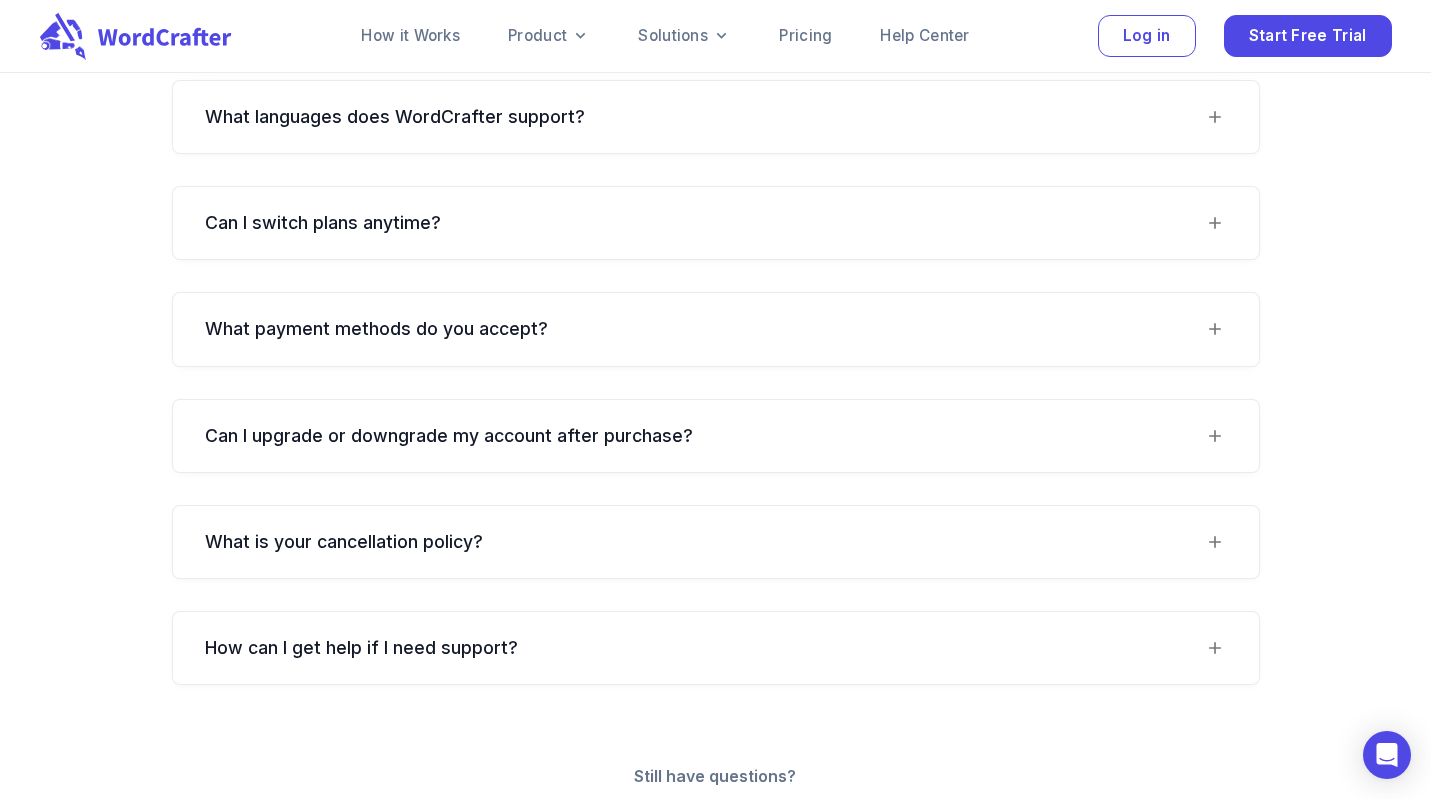 scroll, scrollTop: 3847, scrollLeft: 0, axis: vertical 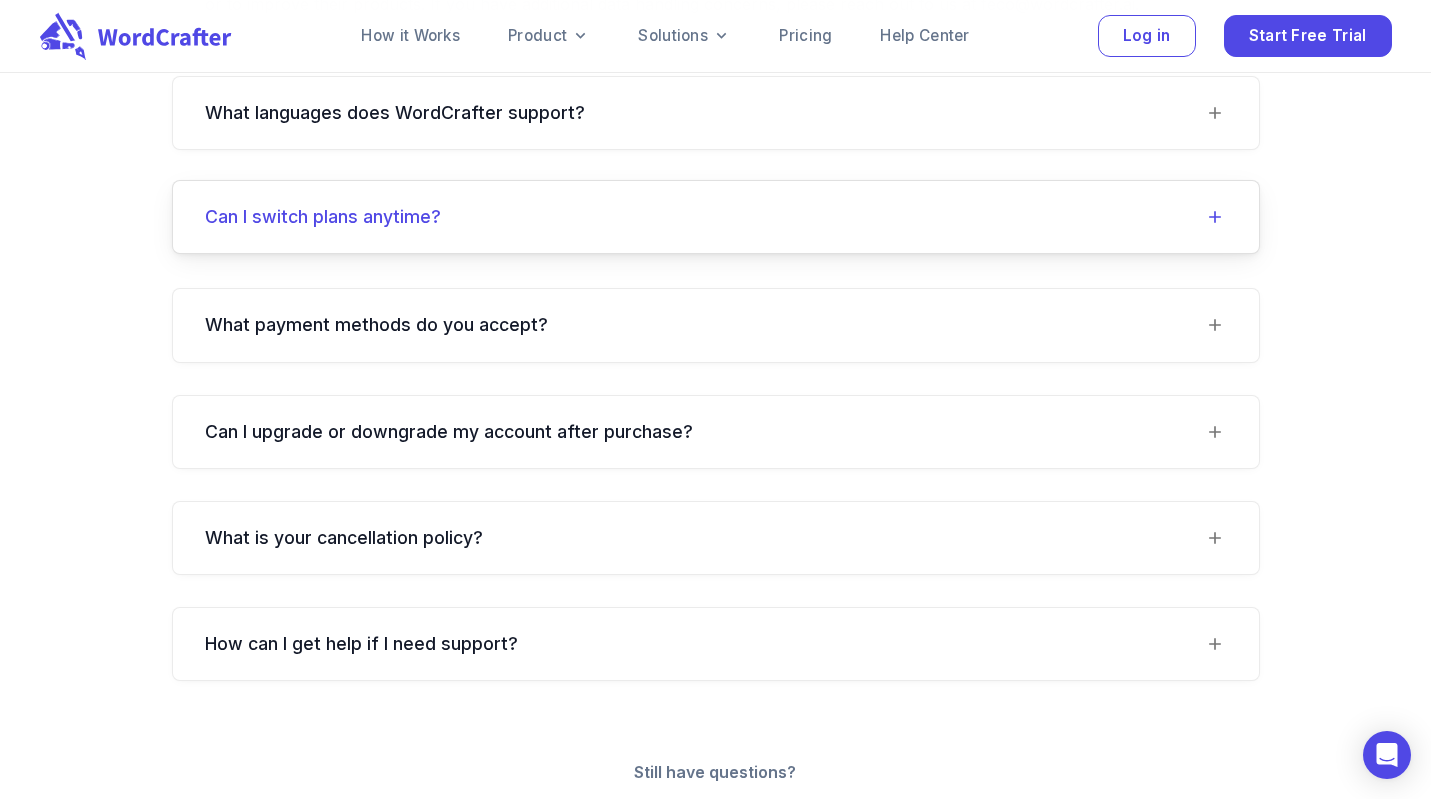 click on "Can I switch plans anytime?" at bounding box center (323, 217) 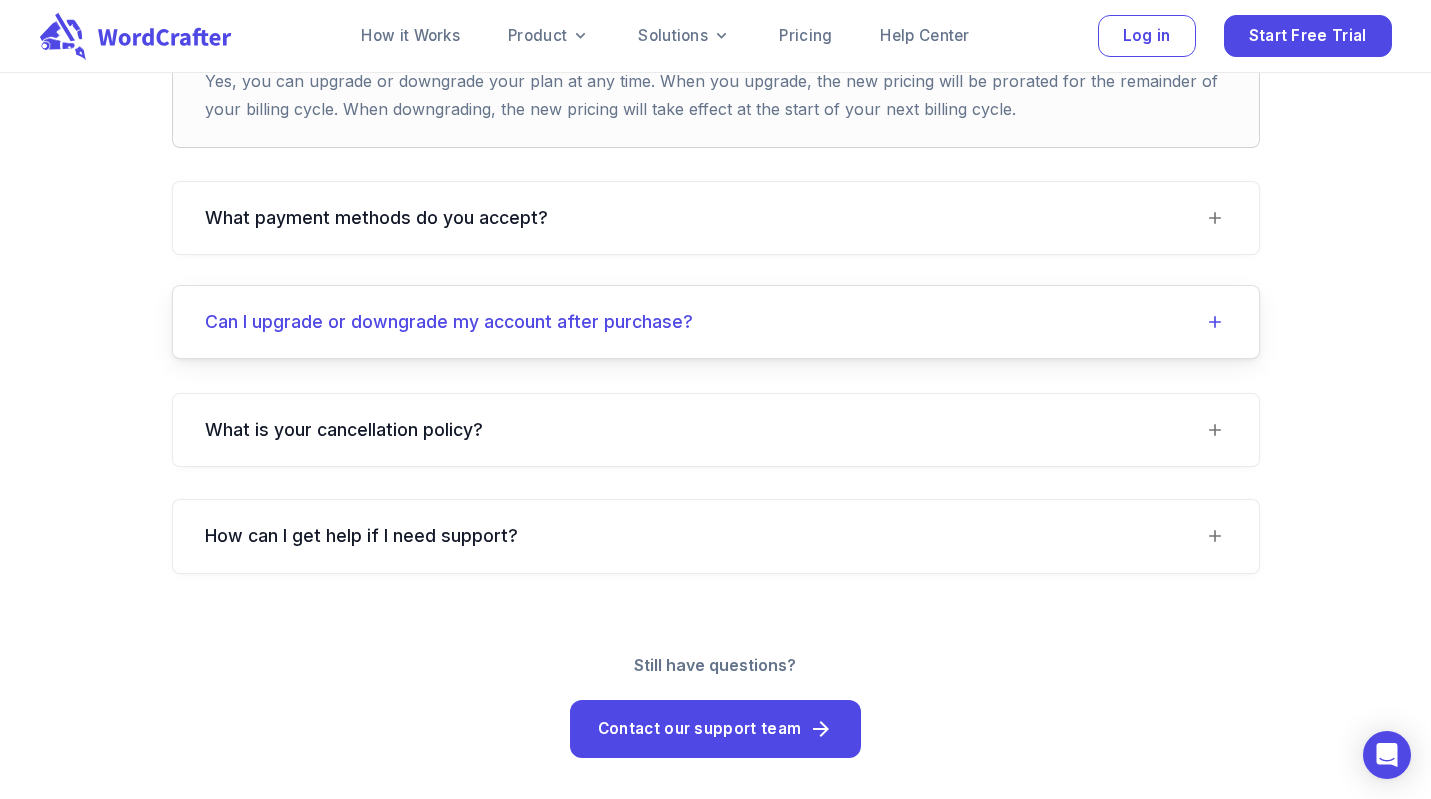 scroll, scrollTop: 4050, scrollLeft: 0, axis: vertical 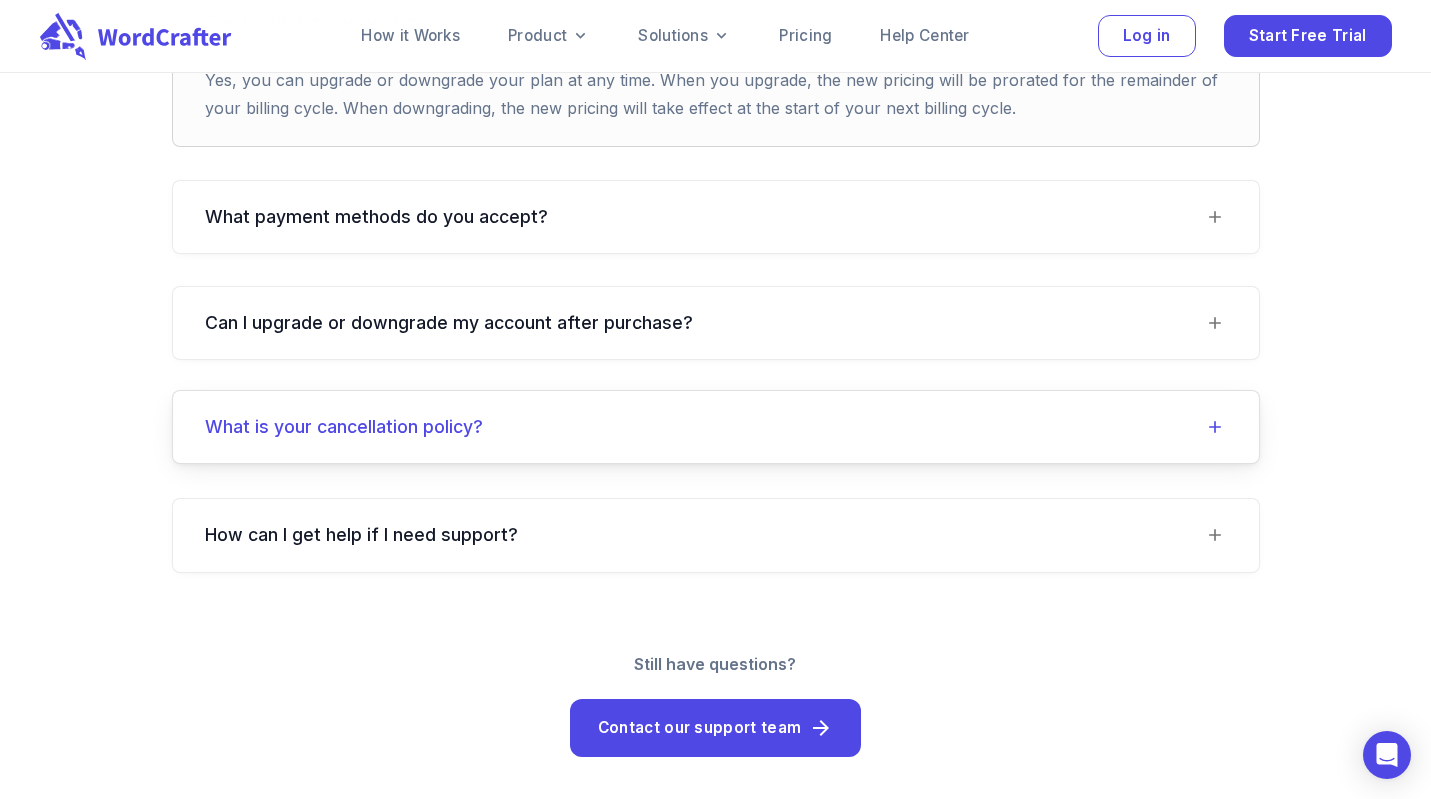 click on "What is your cancellation policy?" at bounding box center (344, 427) 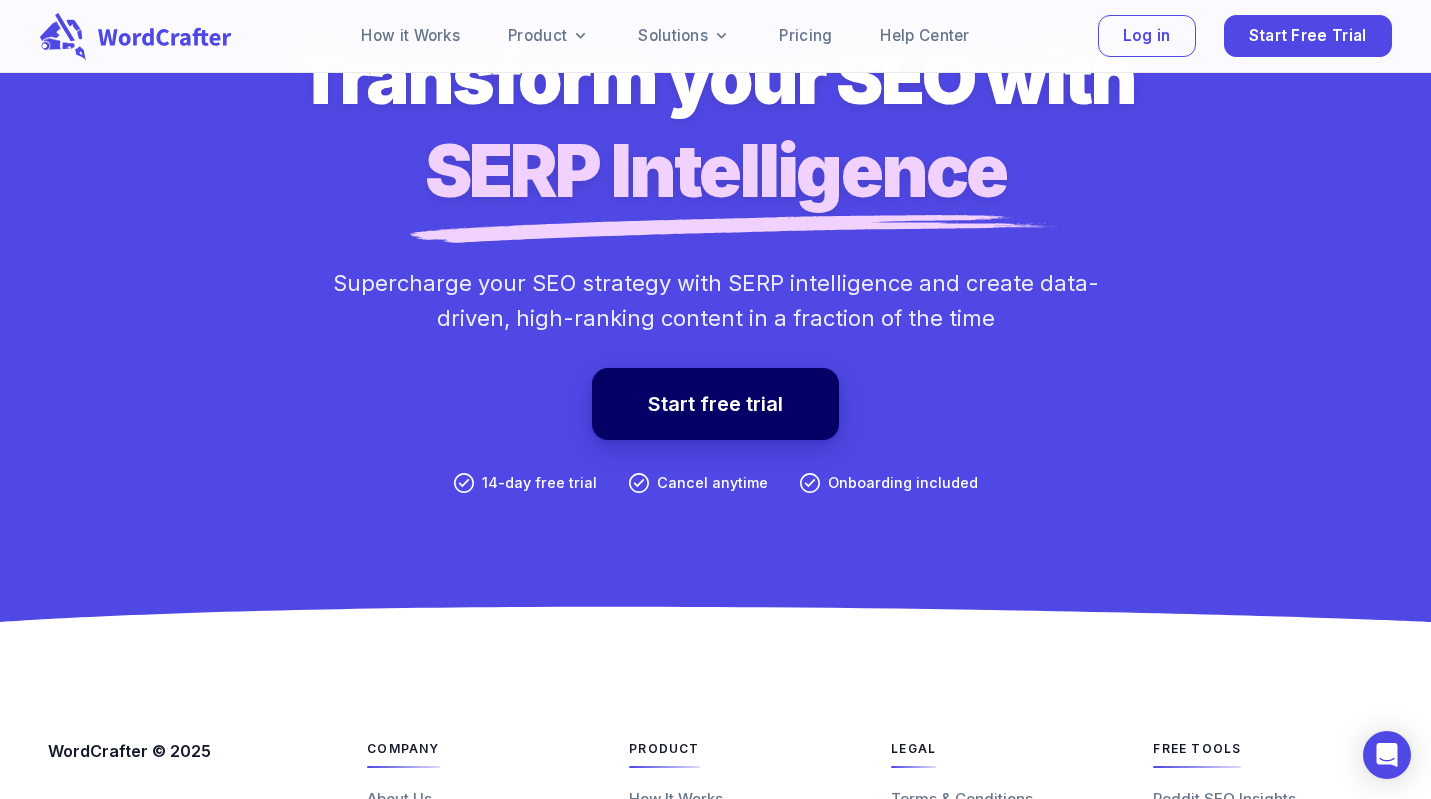 scroll, scrollTop: 5126, scrollLeft: 0, axis: vertical 